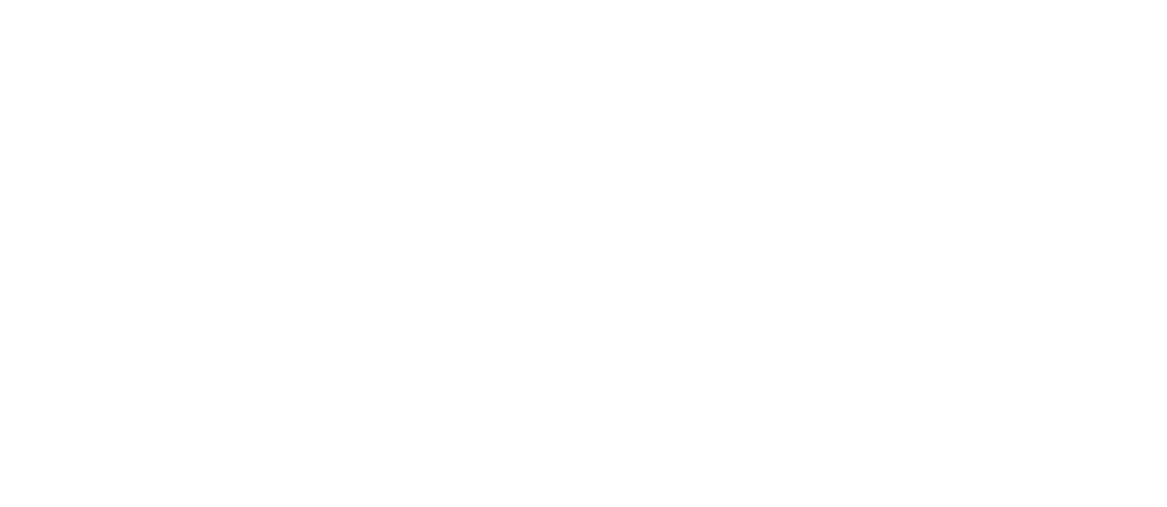 scroll, scrollTop: 0, scrollLeft: 0, axis: both 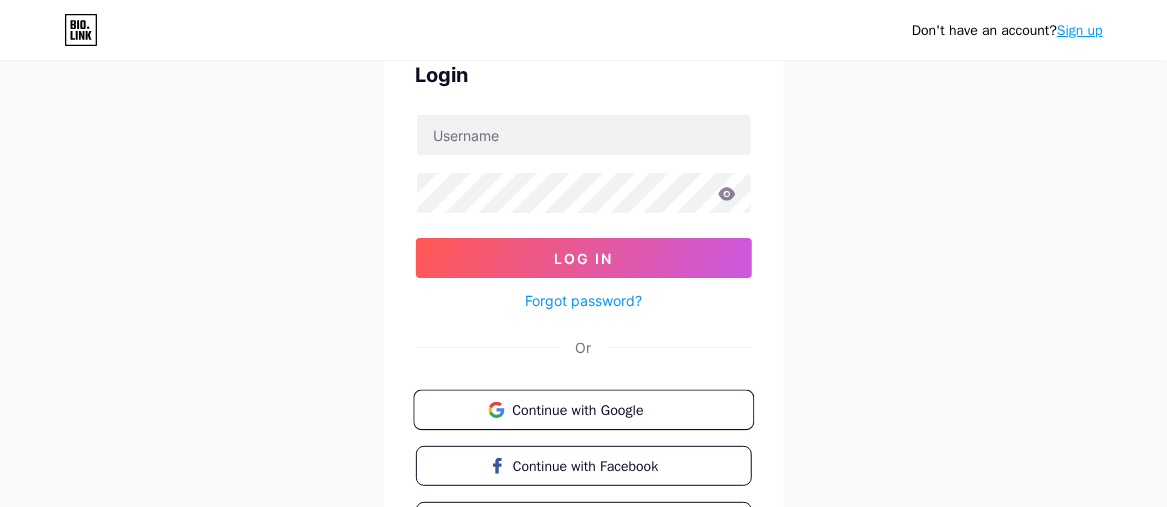 click on "Continue with Google" at bounding box center (595, 409) 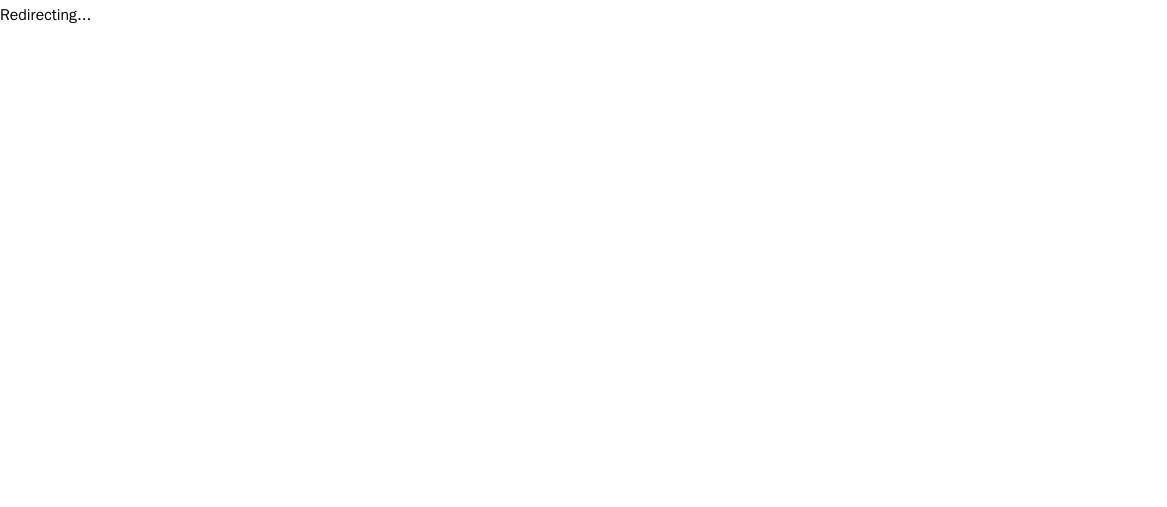 scroll, scrollTop: 0, scrollLeft: 0, axis: both 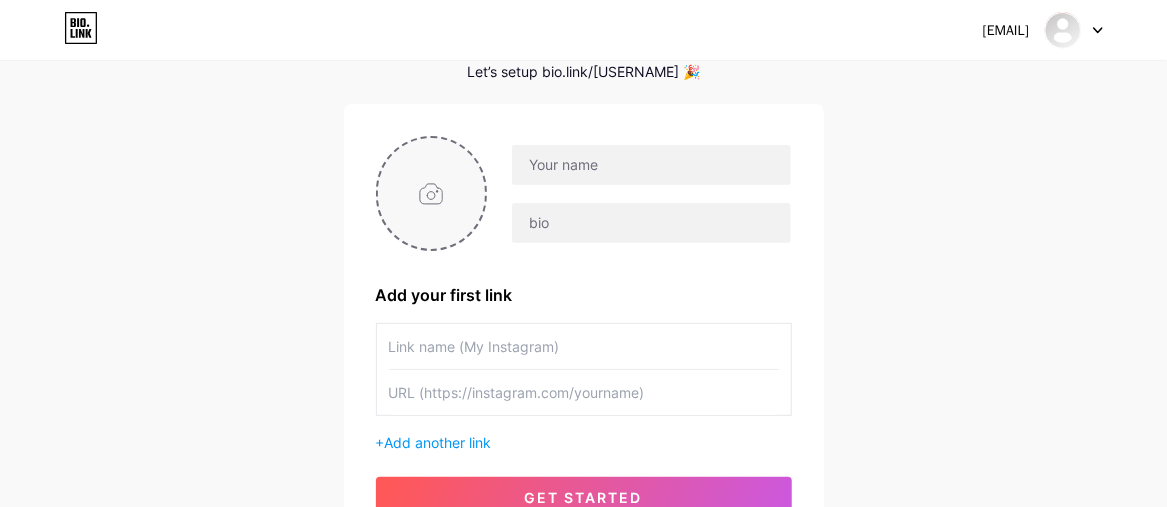 click at bounding box center (432, 193) 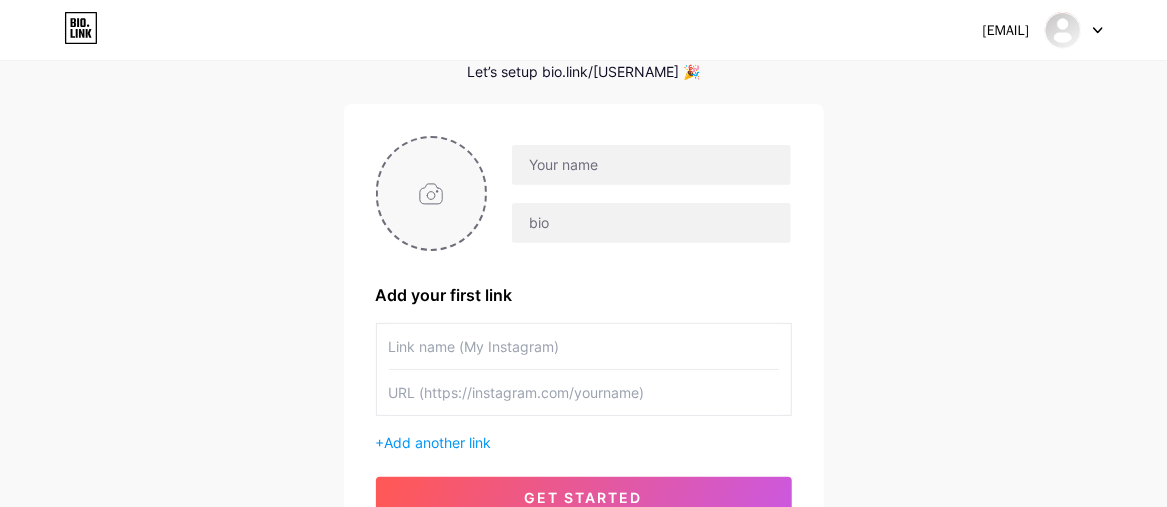 type on "C:\fakepath\65451.png" 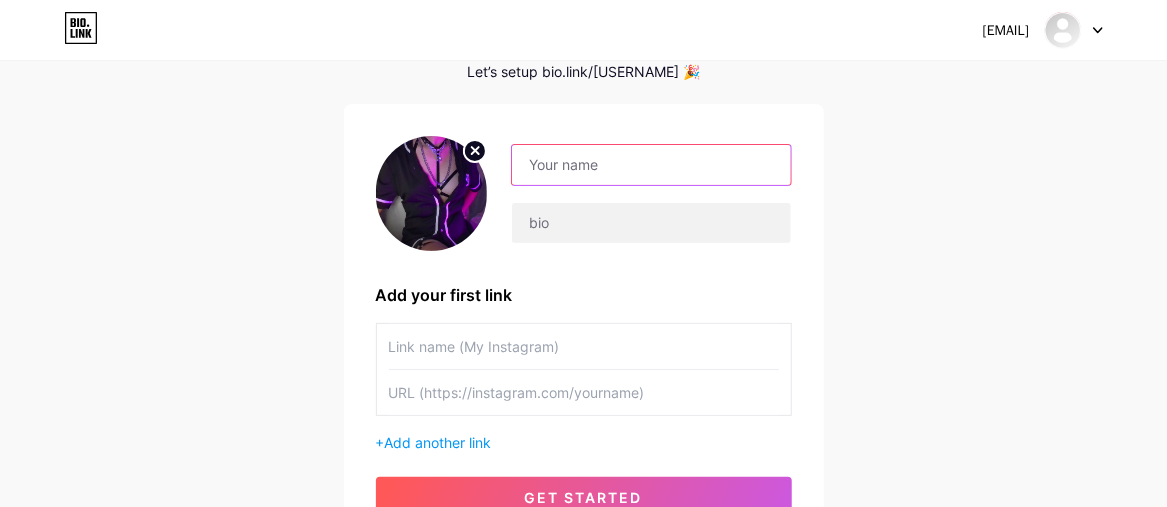 click at bounding box center [651, 165] 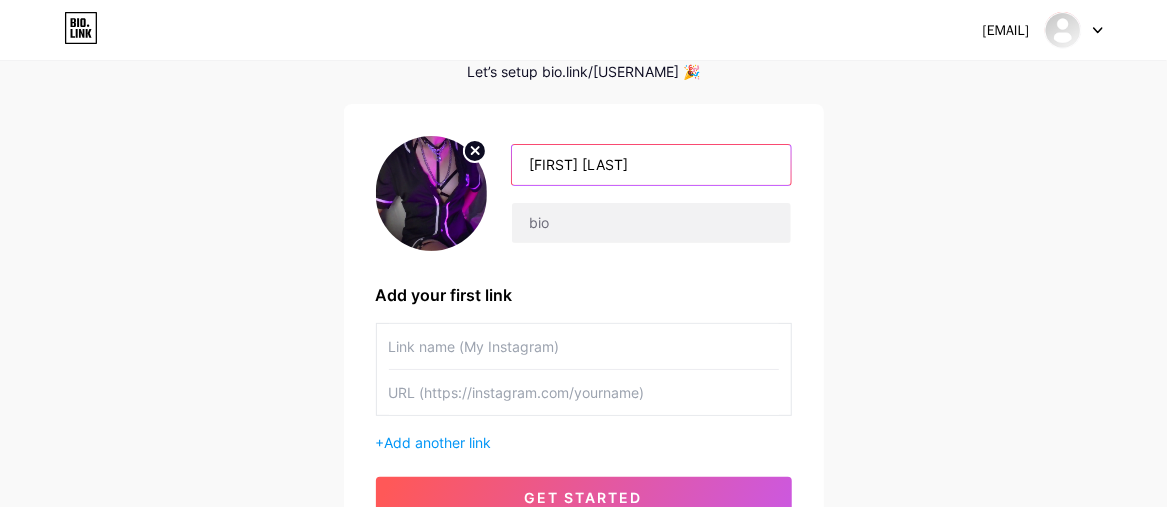 type on "[FIRST] [LAST]" 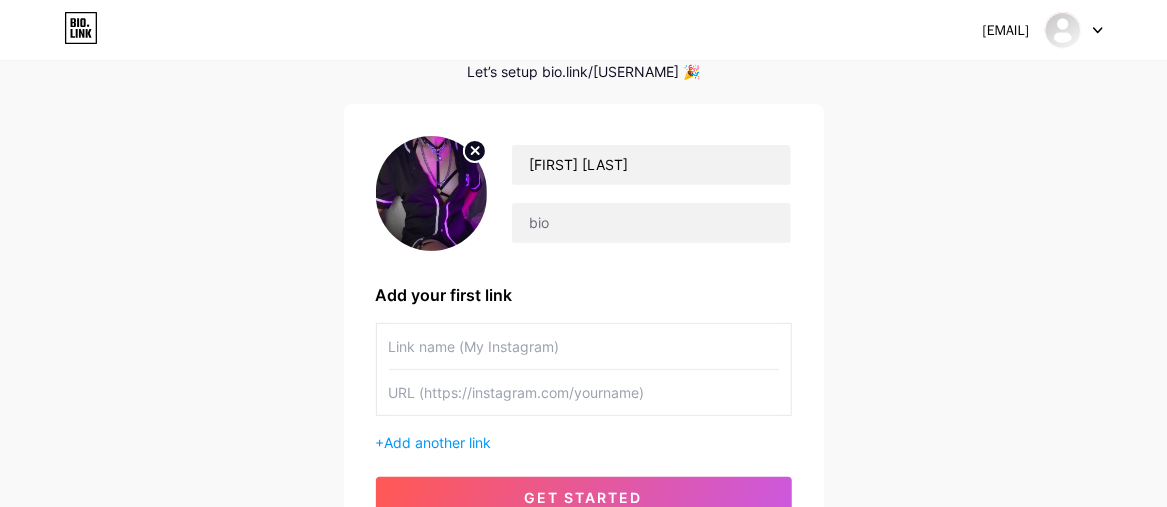 click on "Add your first link" at bounding box center [584, 295] 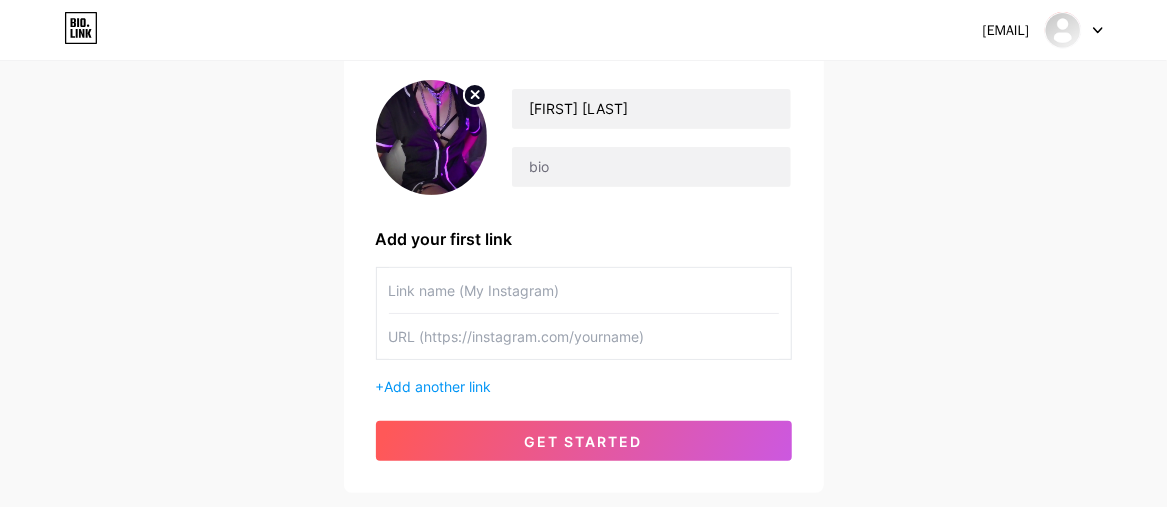 scroll, scrollTop: 200, scrollLeft: 0, axis: vertical 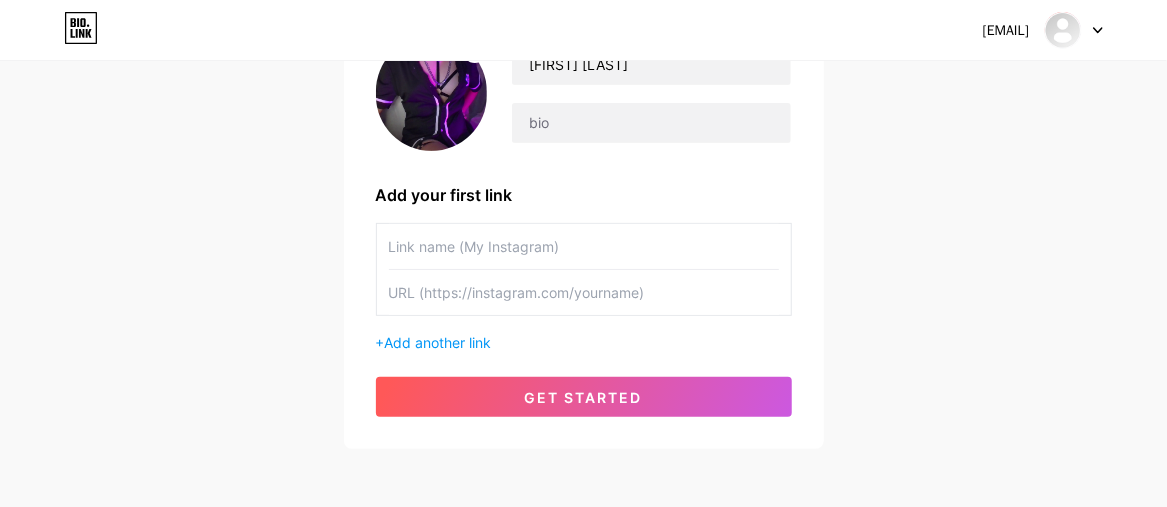 click at bounding box center [584, 246] 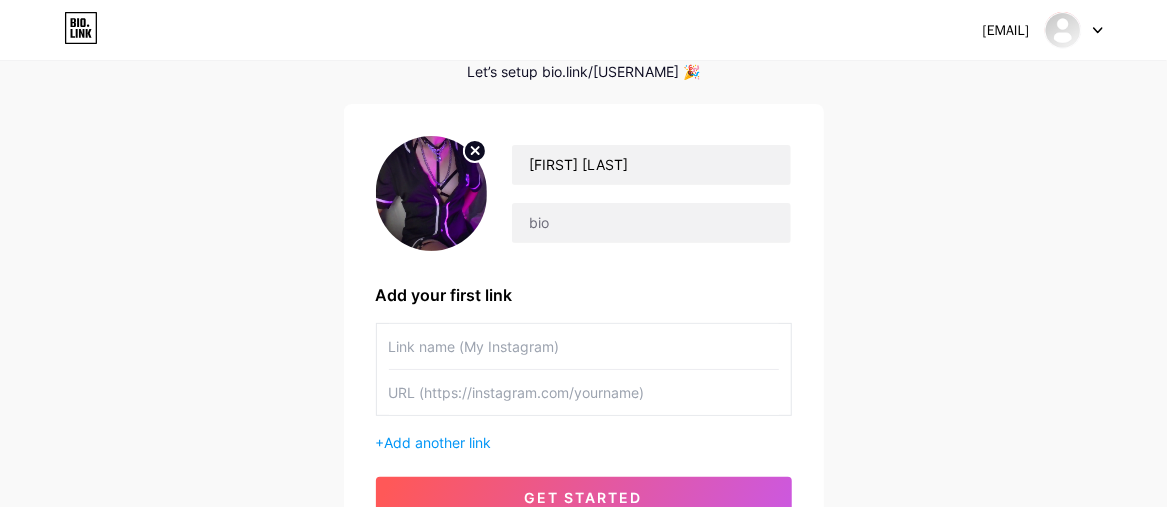 scroll, scrollTop: 200, scrollLeft: 0, axis: vertical 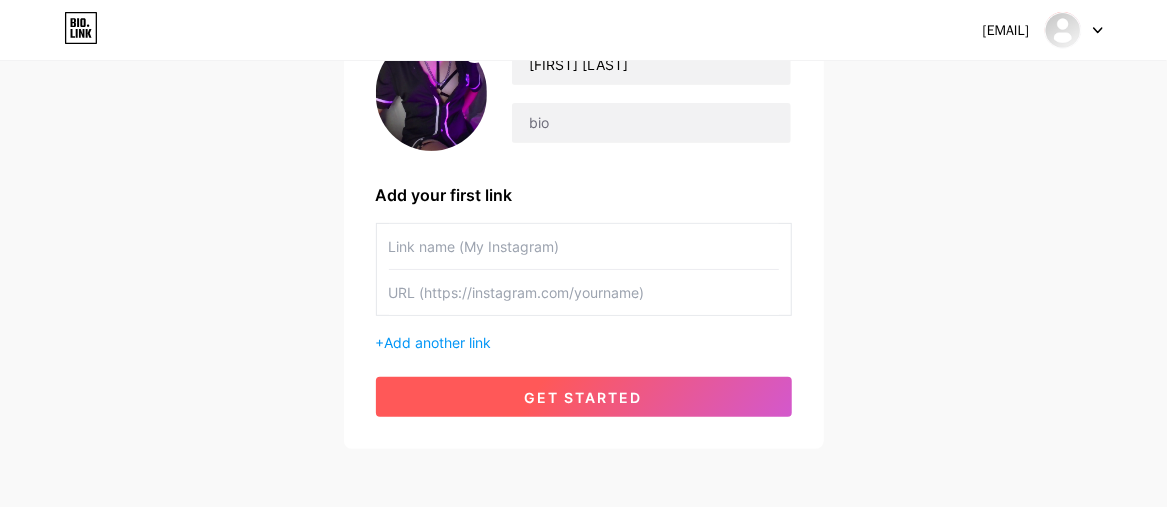 click on "get started" at bounding box center (584, 397) 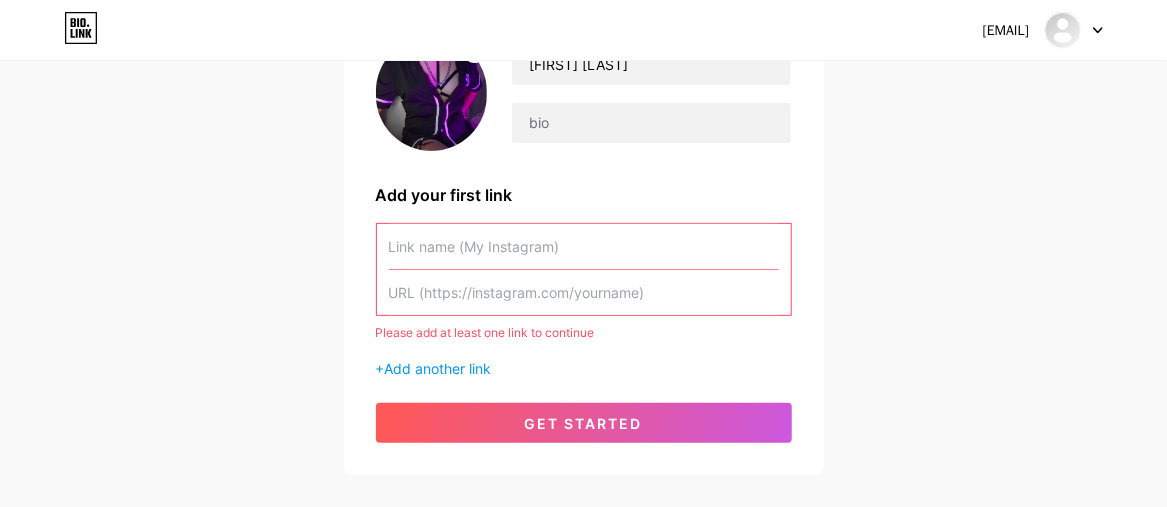 click at bounding box center [584, 246] 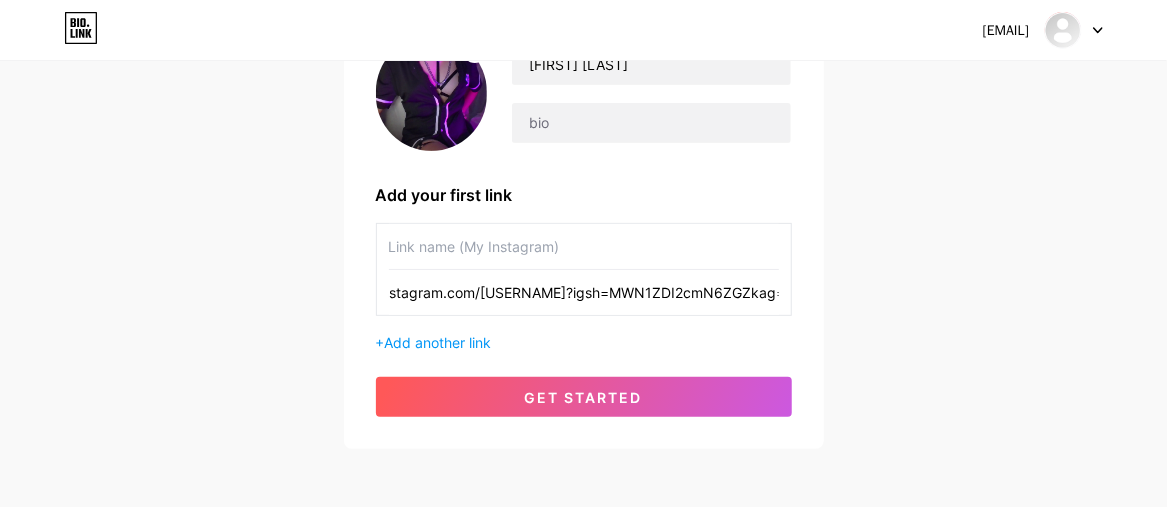 scroll, scrollTop: 0, scrollLeft: 104, axis: horizontal 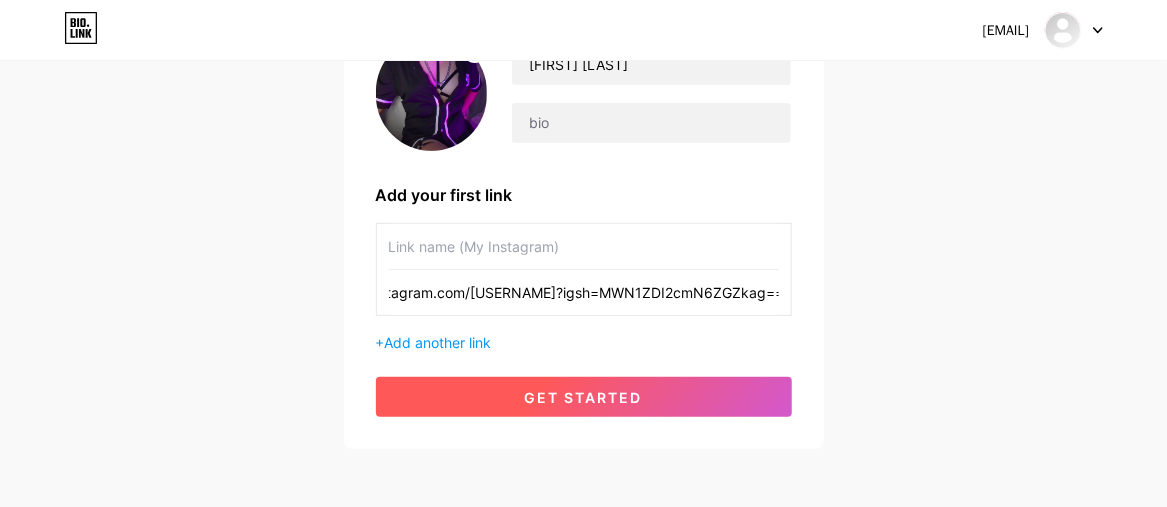 type on "https://www.instagram.com/[USERNAME]?igsh=MWN1ZDI2cmN6ZGZkag==" 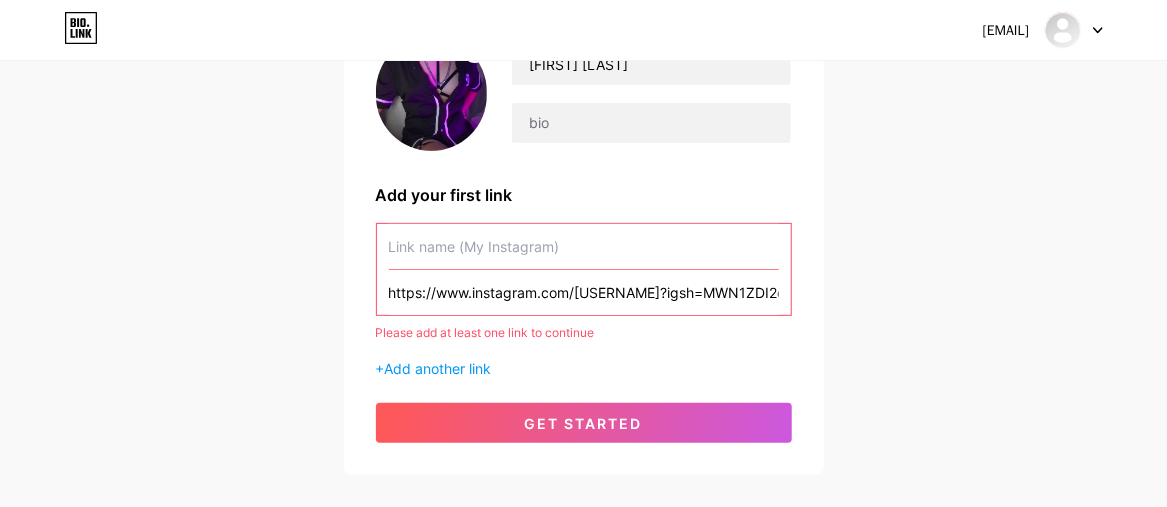 click at bounding box center [584, 246] 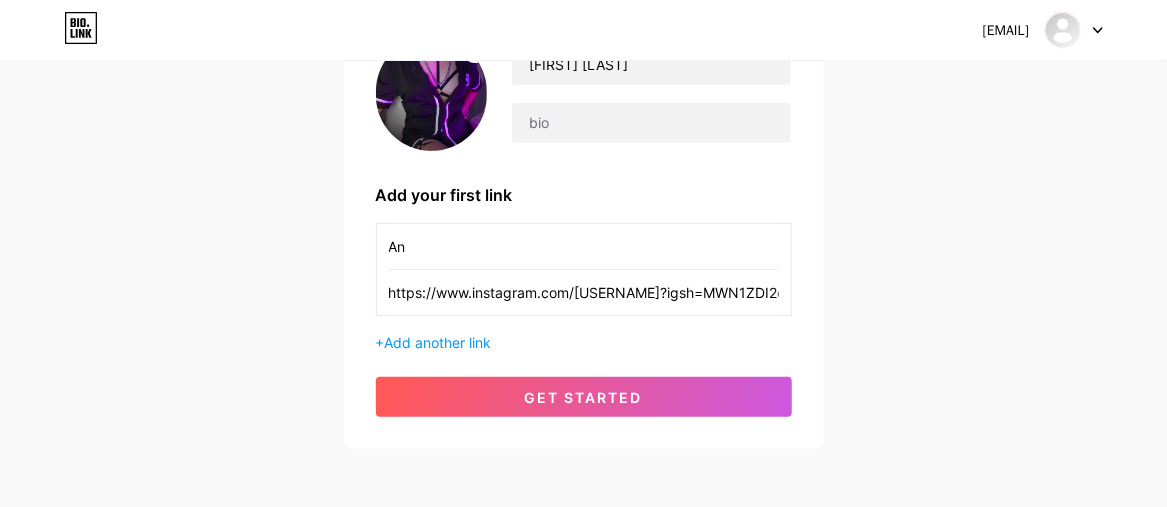type on "A" 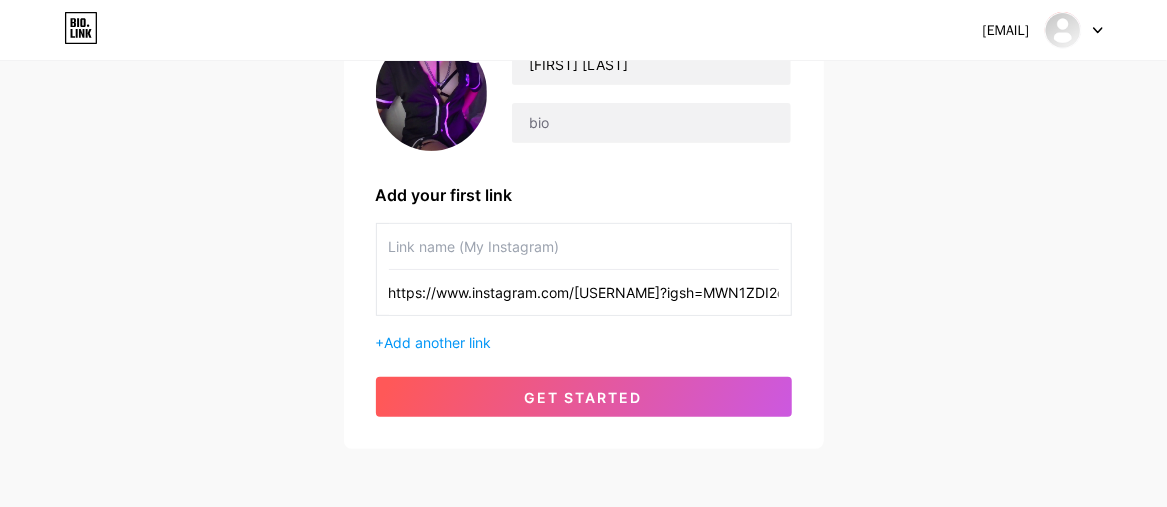 click at bounding box center [584, 246] 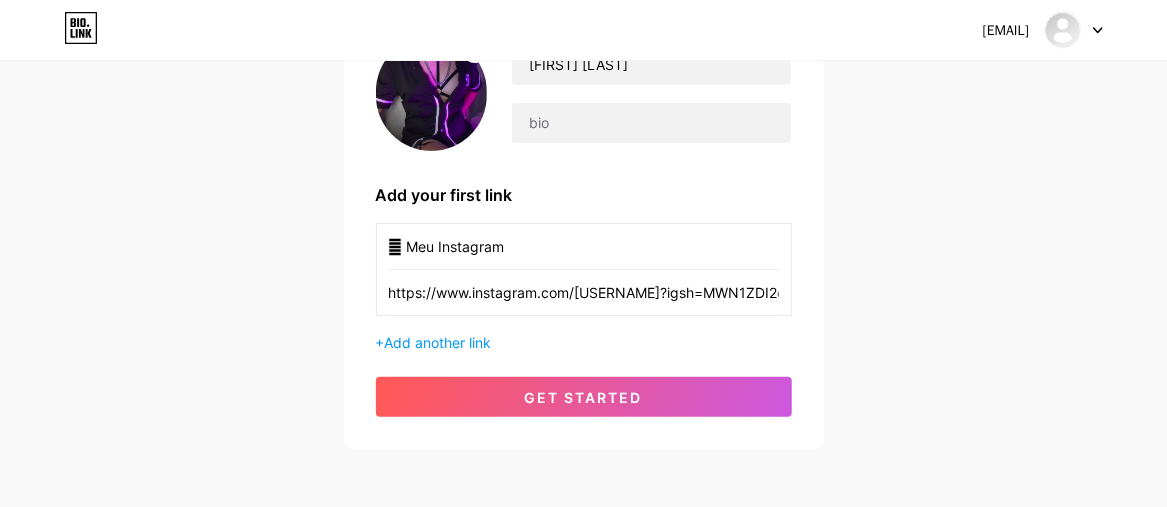 paste on "🩷" 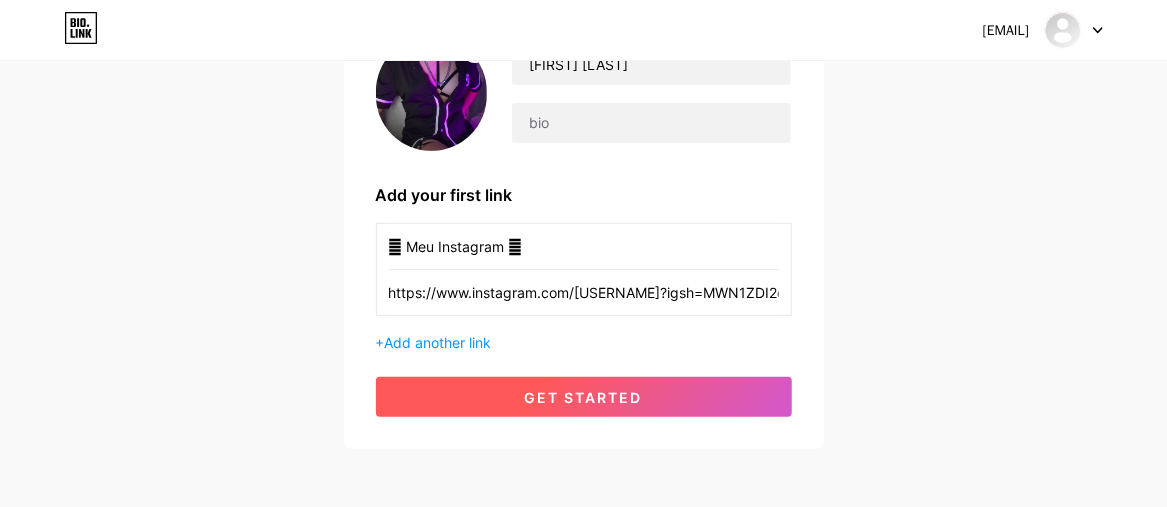 type on "🩷 Meu Instagram 🩷" 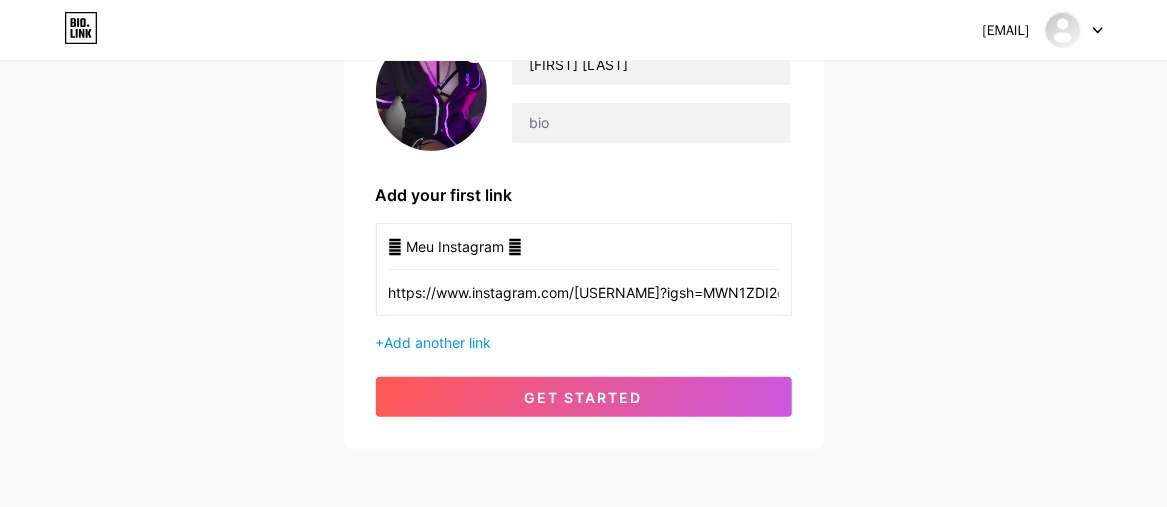 scroll, scrollTop: 284, scrollLeft: 0, axis: vertical 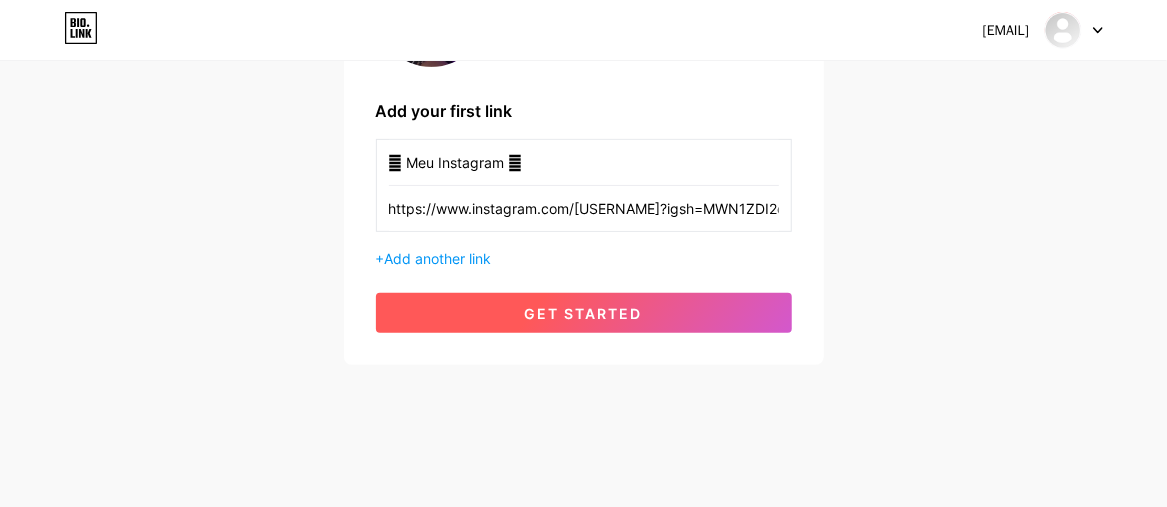 click on "get started" at bounding box center (584, 313) 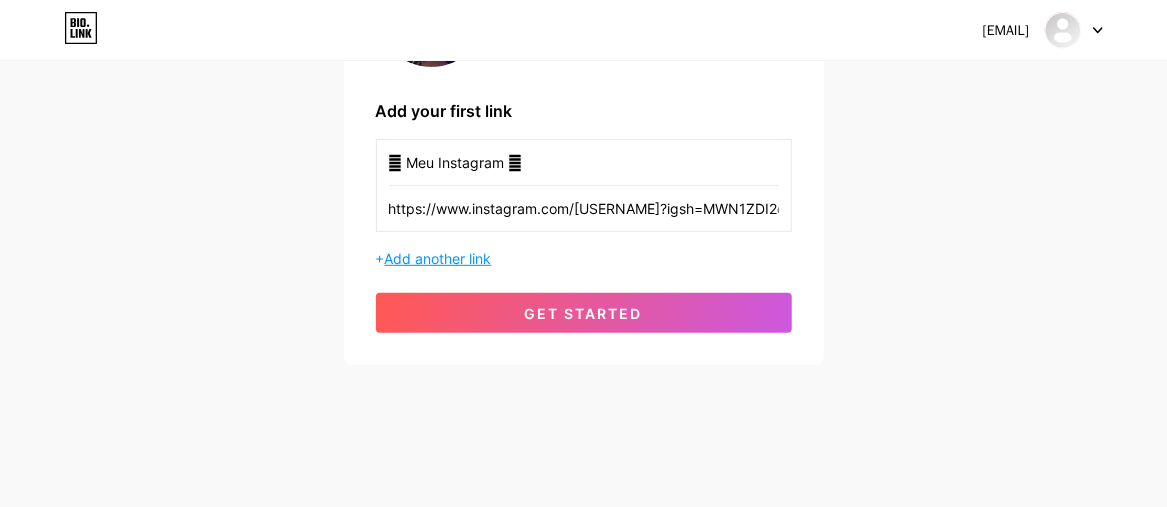 click on "Add another link" at bounding box center [438, 258] 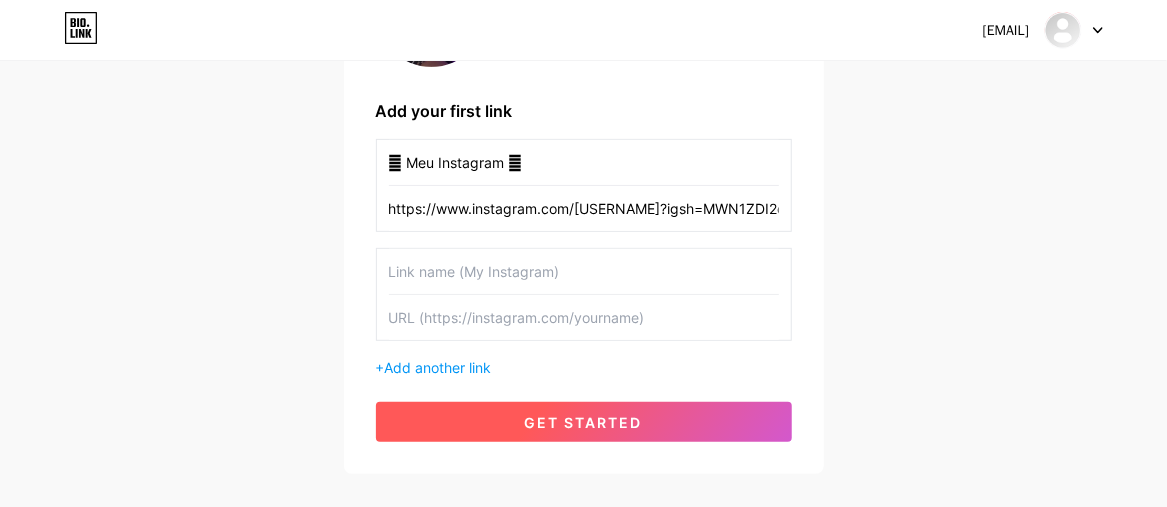 click on "get started" at bounding box center (584, 422) 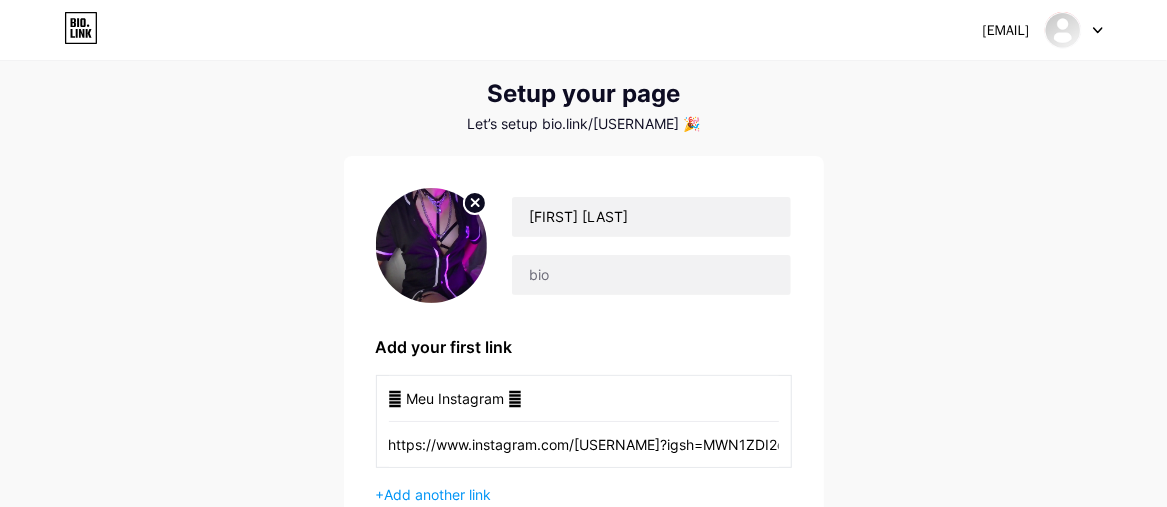 scroll, scrollTop: 0, scrollLeft: 0, axis: both 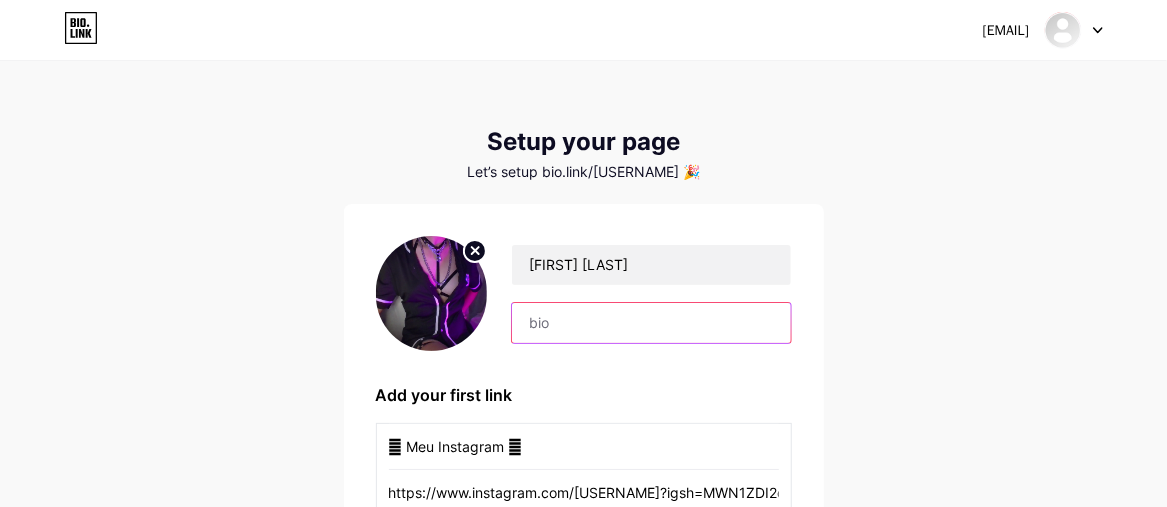 click at bounding box center (651, 323) 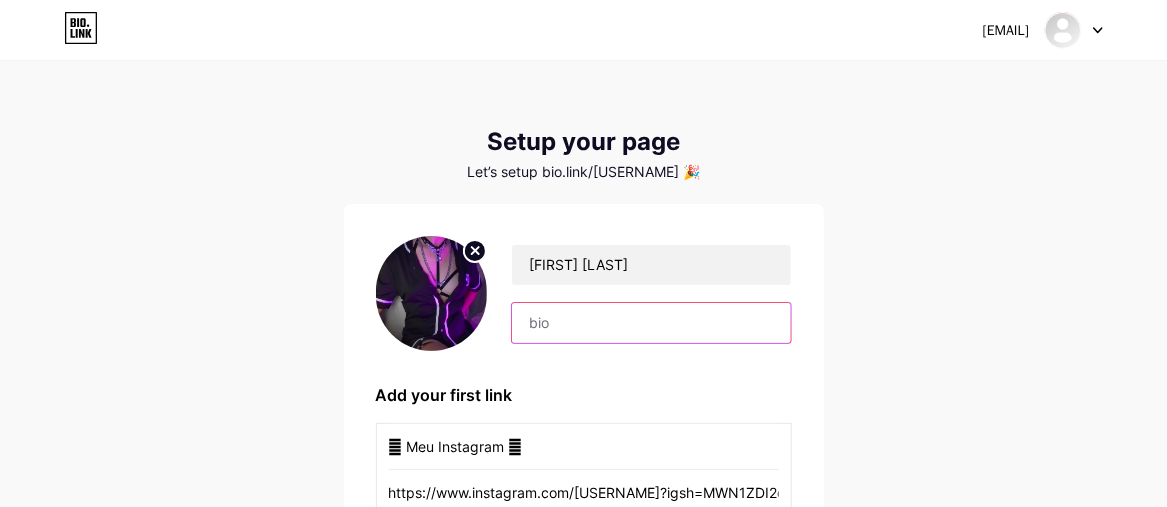 scroll, scrollTop: 100, scrollLeft: 0, axis: vertical 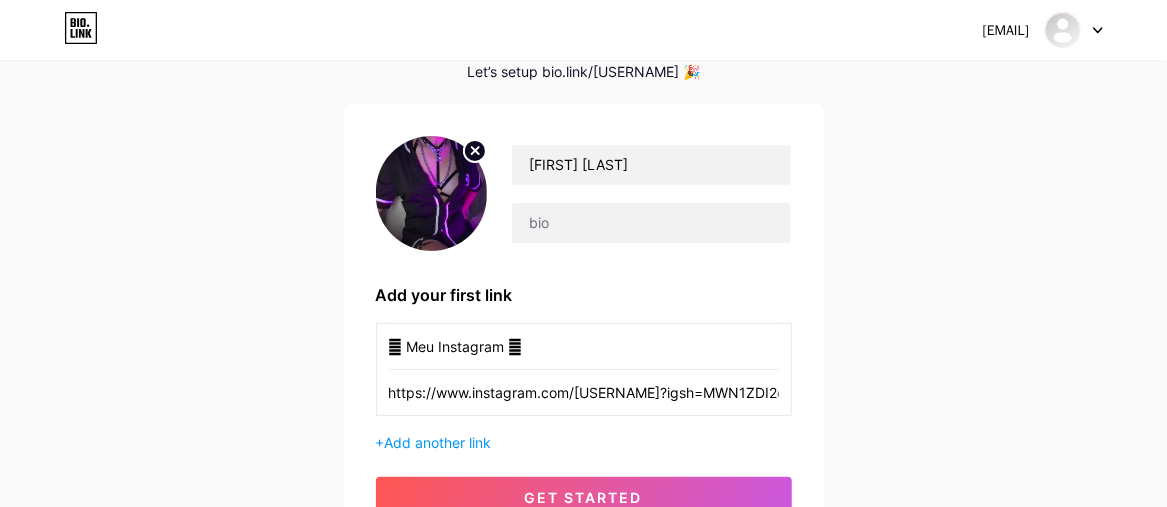 click on "[EMAIL]     Dashboard     Logout   Setup your page   Let’s setup bio.link/[USERNAME] 🎉               [FIRST] [LAST]         Add your first link   🩷 Meu Instagram 🩷   https://www.instagram.com/[USERNAME]?igsh=MWN1ZDI2cmN6ZGZkag==
+  Add another link     get started" at bounding box center [583, 256] 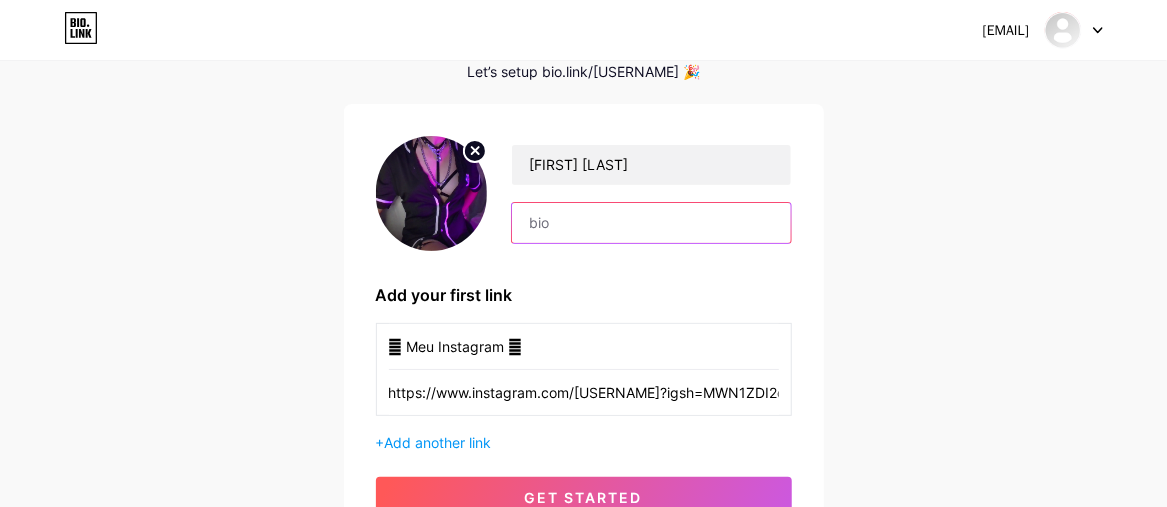 click at bounding box center [651, 223] 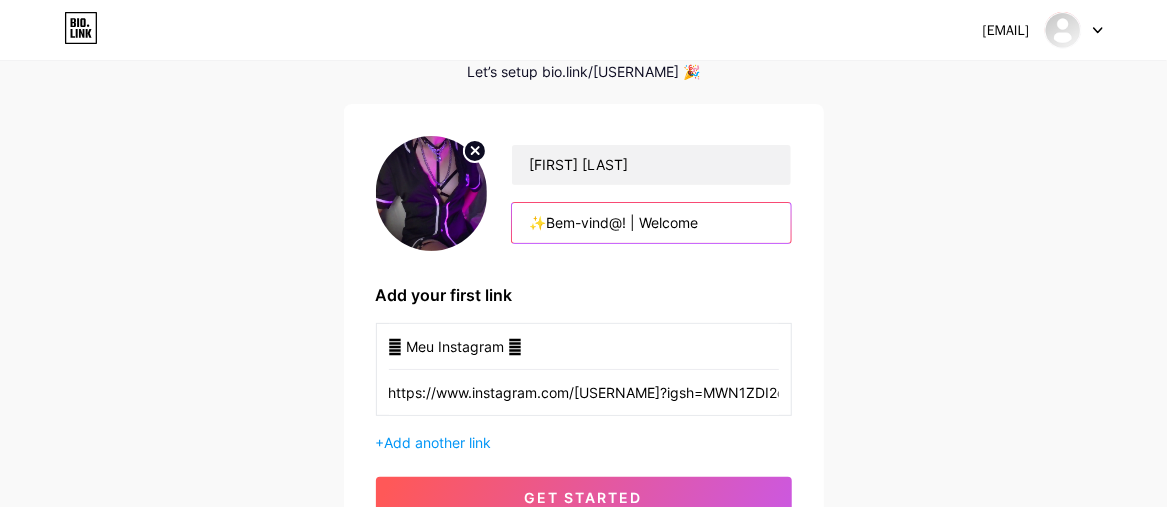 paste on "✨" 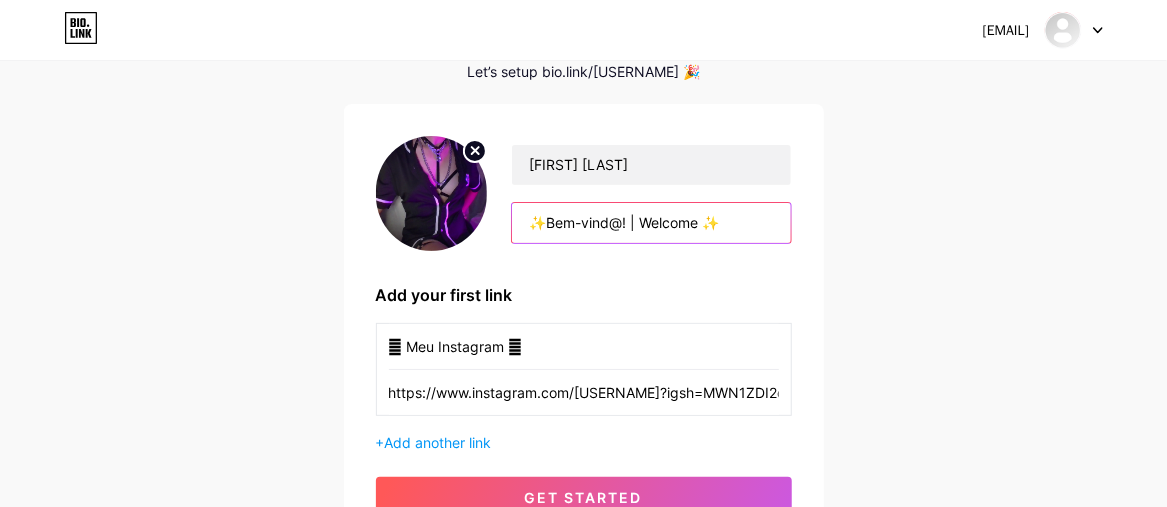 type on "✨Bem-vind@! | Welcome ✨" 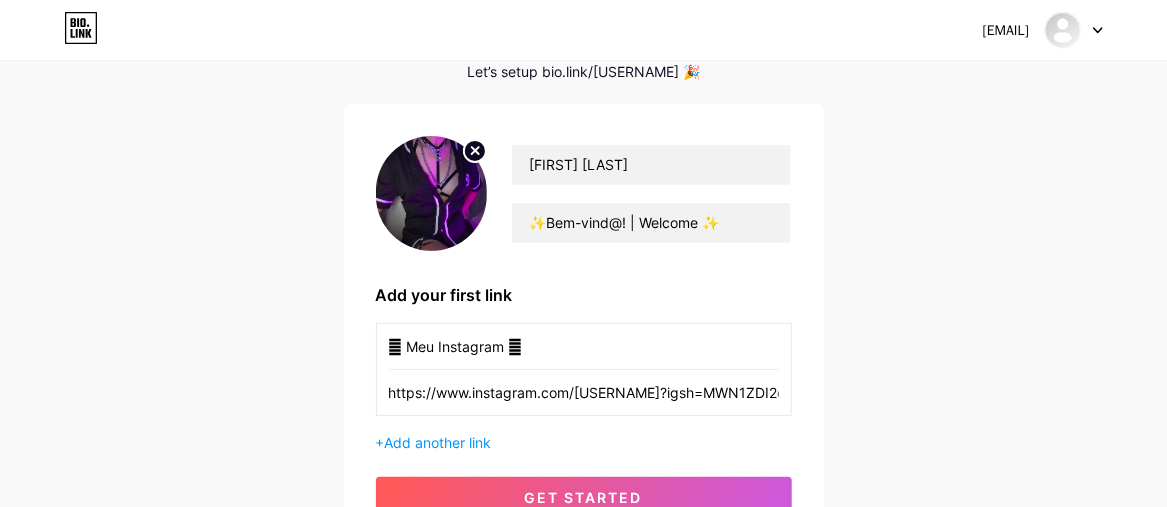 click on "[EMAIL]     Dashboard     Logout   Setup your page   Let’s setup bio.link/[USERNAME] 🎉               [FIRST] [LAST]     ✨Bem-vind@! | Welcome ✨     Add your first link   🩷 Meu Instagram 🩷   https://www.instagram.com/[USERNAME]?igsh=MWN1ZDI2cmN6ZGZkag==
+  Add another link     get started" at bounding box center (583, 256) 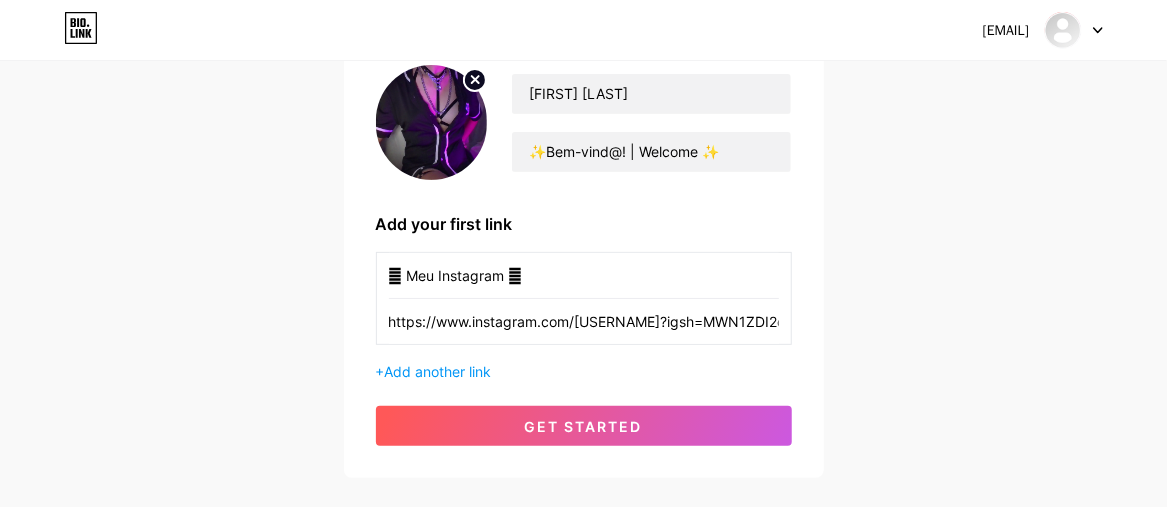 scroll, scrollTop: 200, scrollLeft: 0, axis: vertical 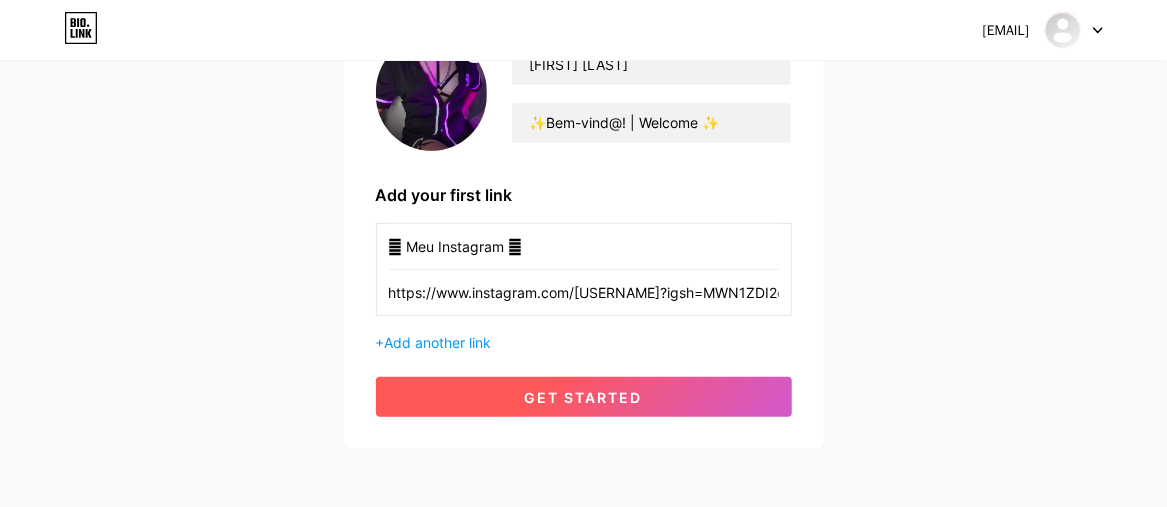 click on "get started" at bounding box center (584, 397) 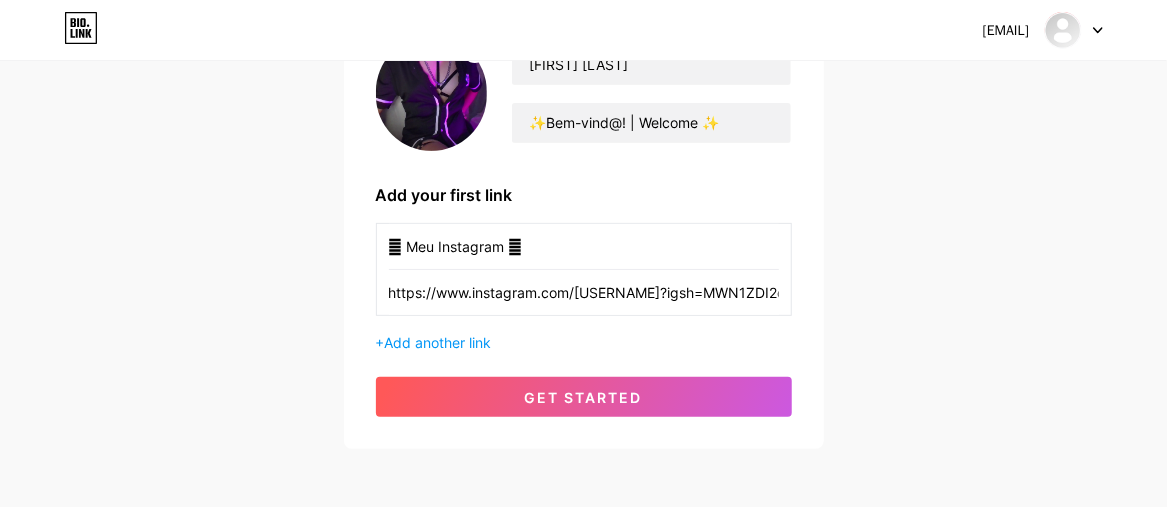 click at bounding box center (1074, 30) 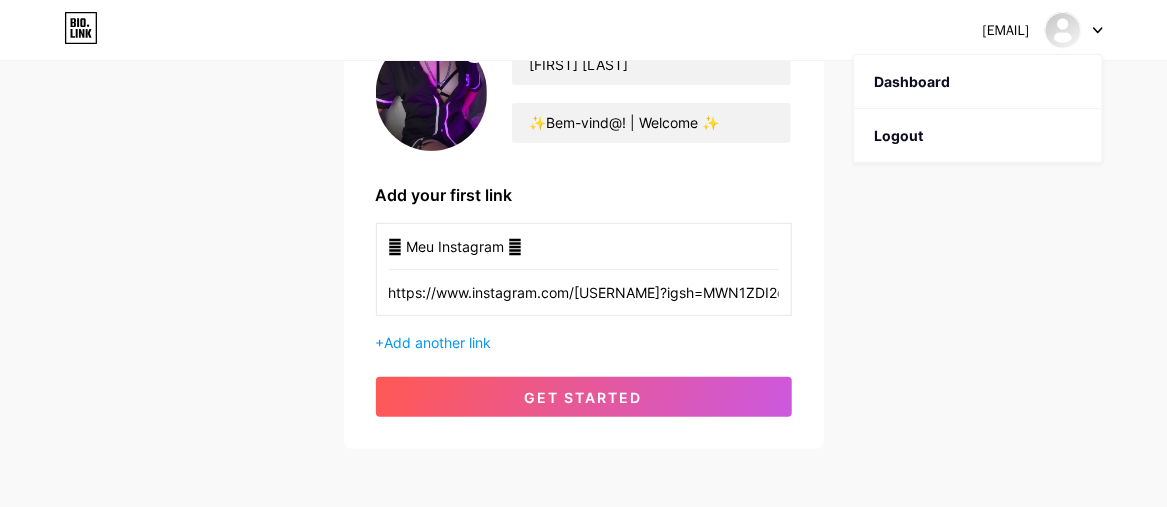 click on "🩷 Meu Instagram 🩷   https://www.instagram.com/[USERNAME]?igsh=MWN1ZDI2cmN6ZGZkag==" at bounding box center (584, 269) 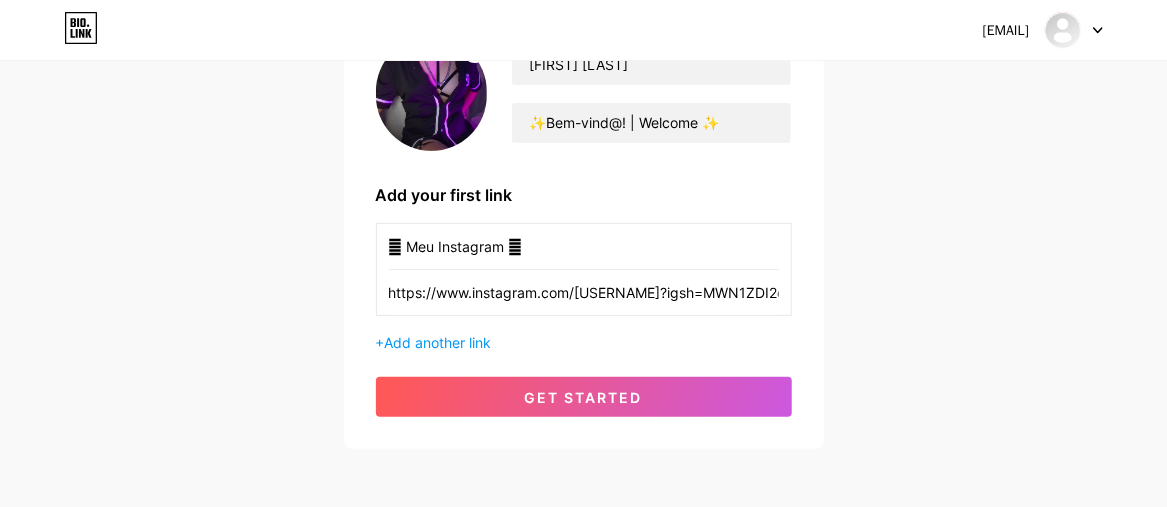 scroll, scrollTop: 0, scrollLeft: 104, axis: horizontal 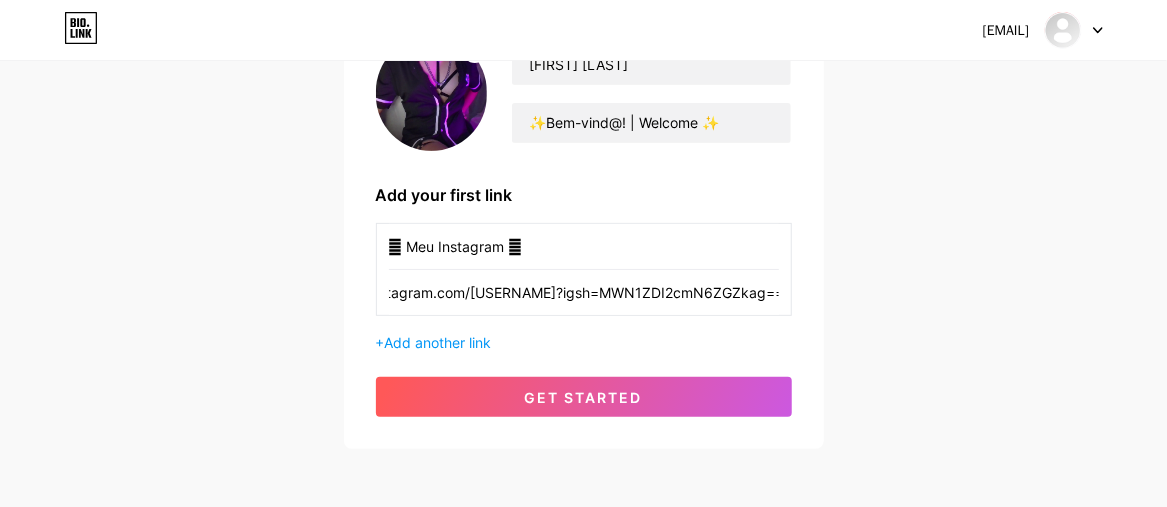 drag, startPoint x: 388, startPoint y: 293, endPoint x: 977, endPoint y: 267, distance: 589.57355 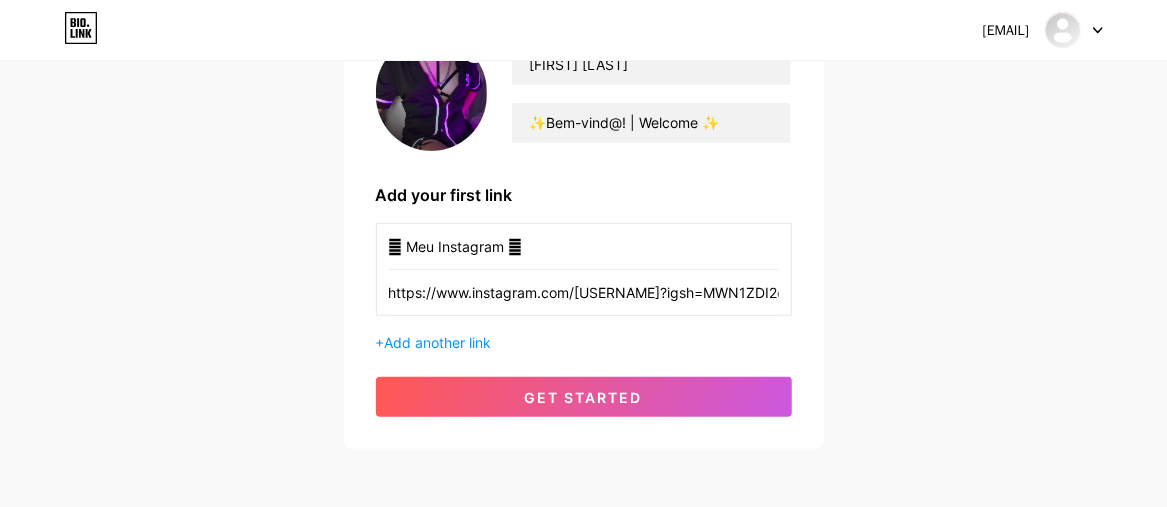 click 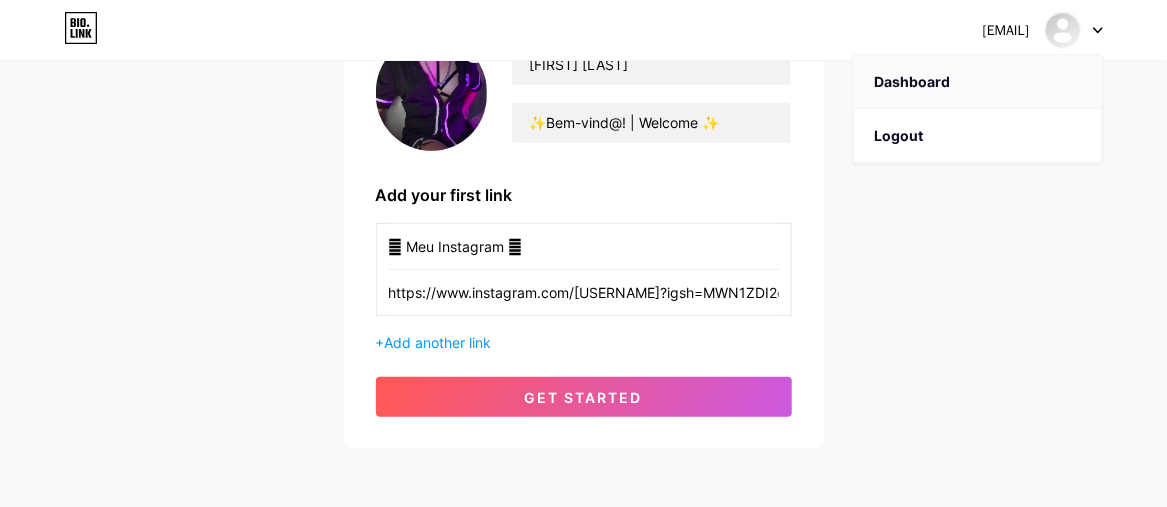 click on "Dashboard" at bounding box center (978, 82) 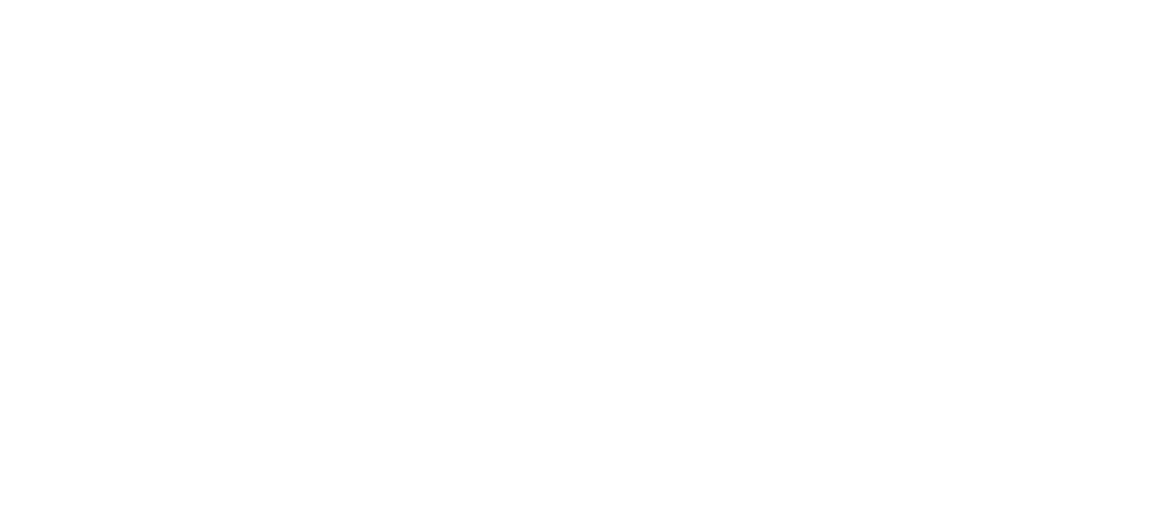 scroll, scrollTop: 0, scrollLeft: 0, axis: both 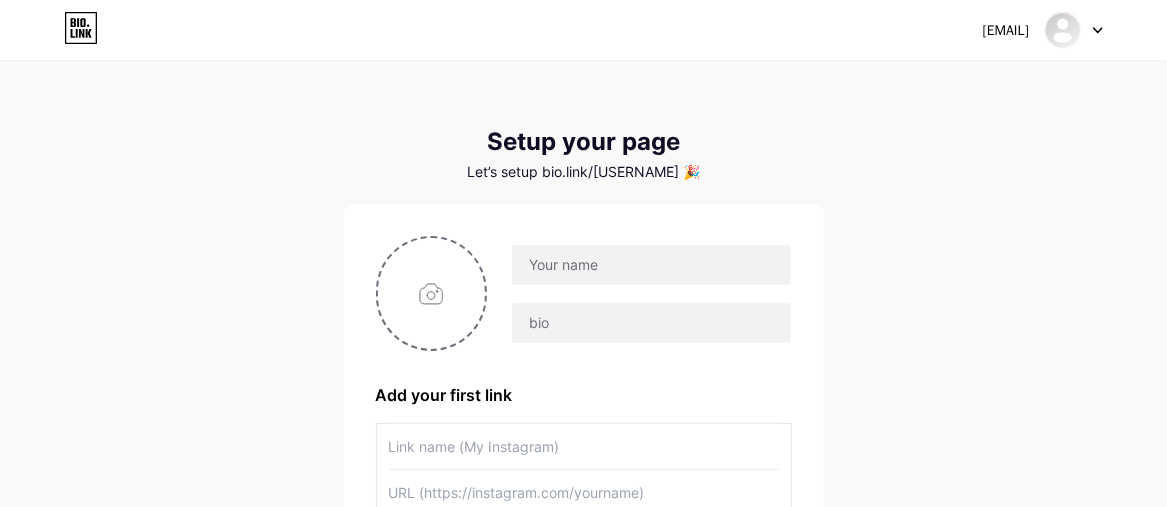 click at bounding box center (1074, 30) 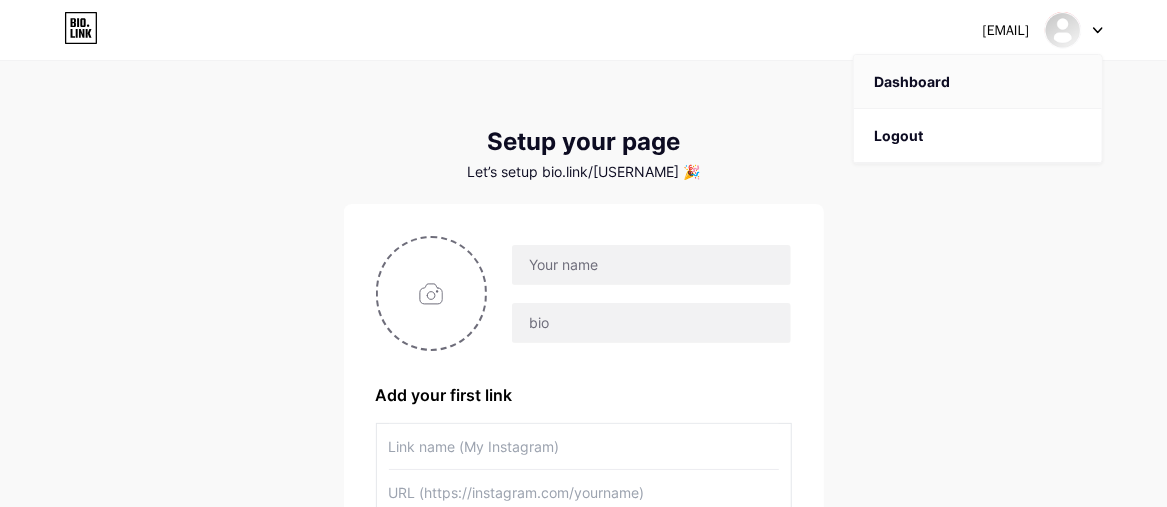 click on "Dashboard" at bounding box center [978, 82] 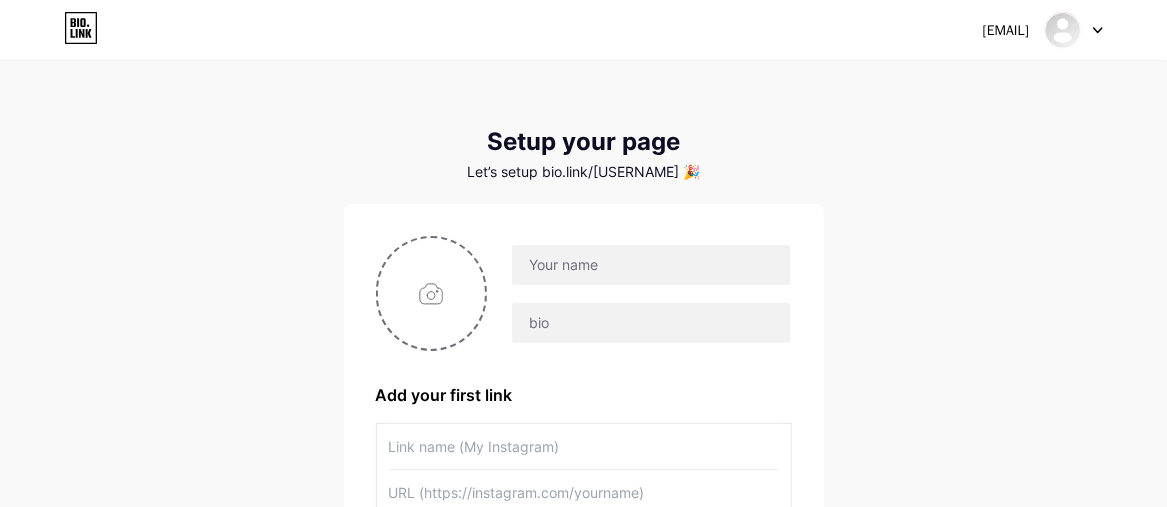 click 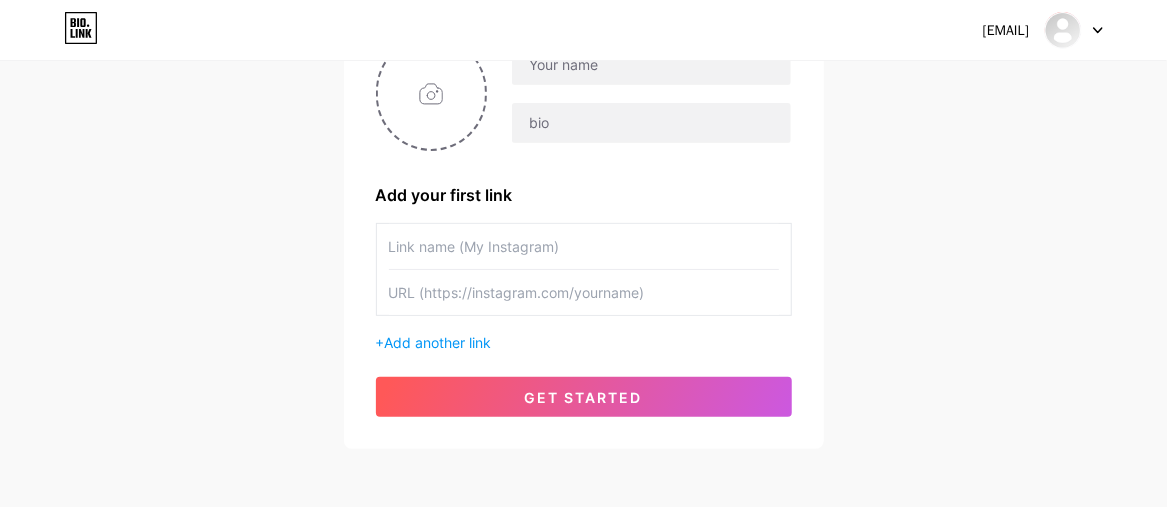 scroll, scrollTop: 100, scrollLeft: 0, axis: vertical 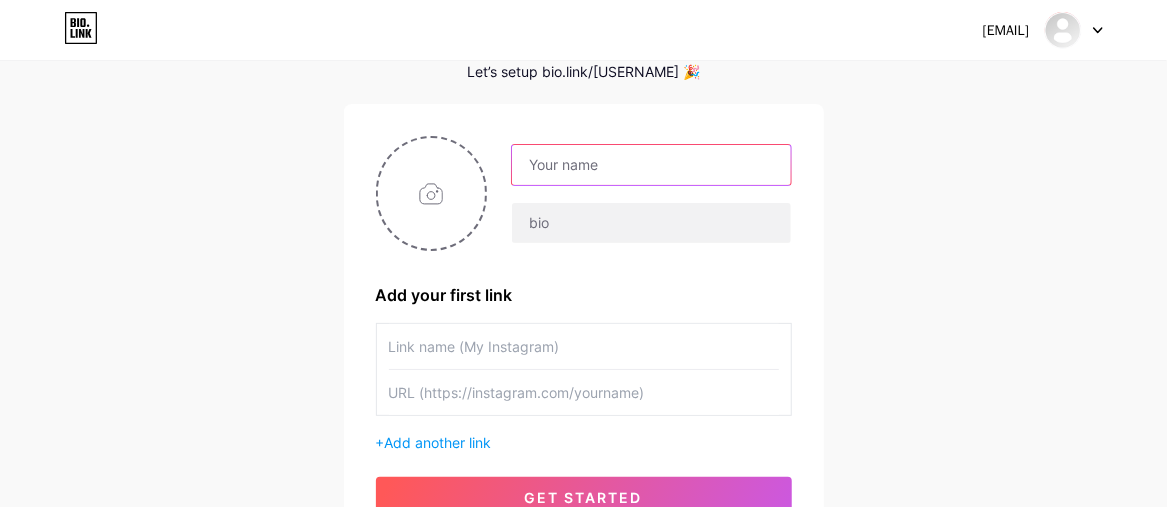 click at bounding box center (651, 165) 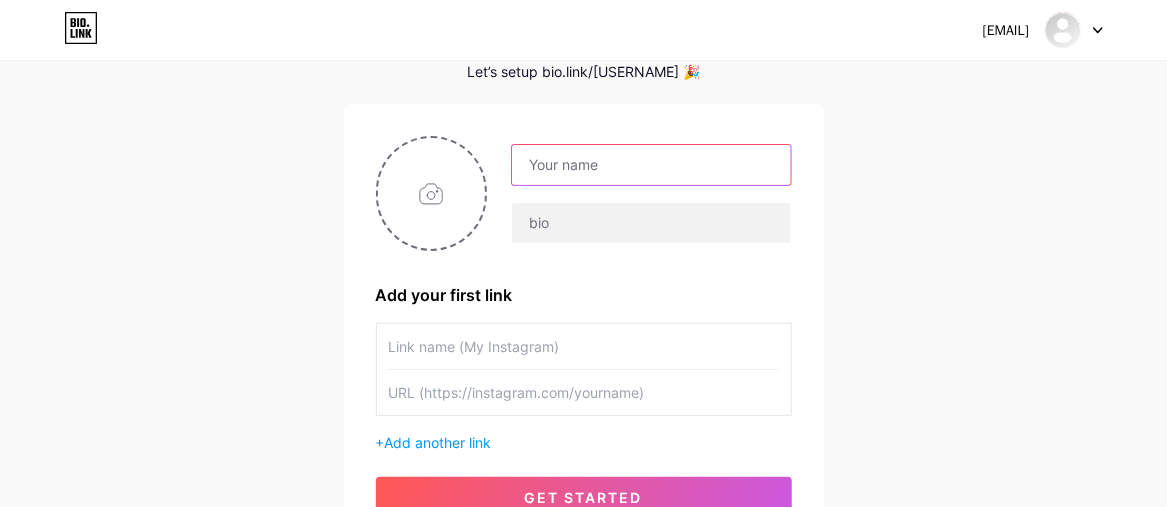 type on "[FIRST] [LAST]" 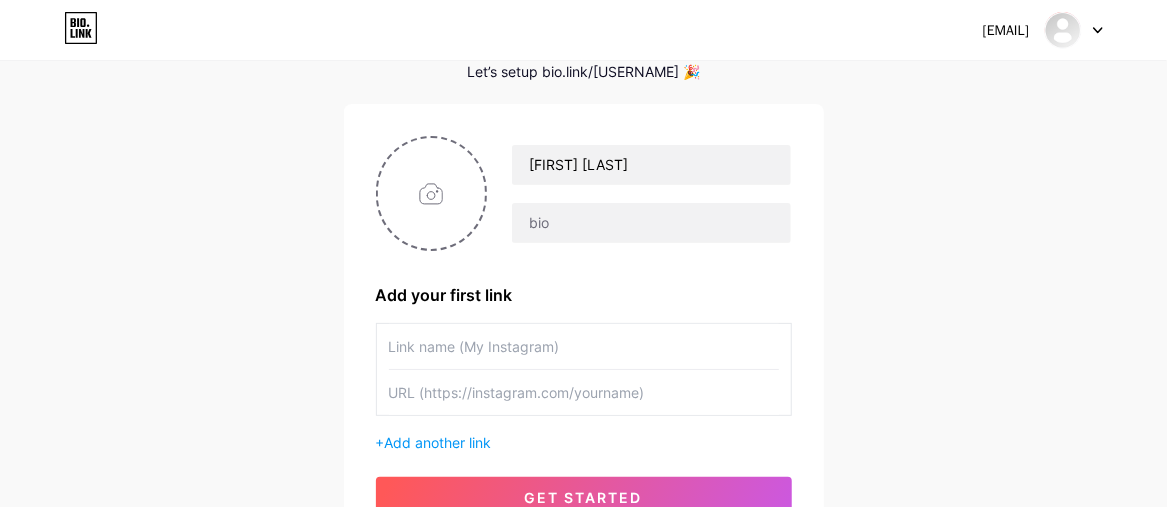 click at bounding box center [584, 346] 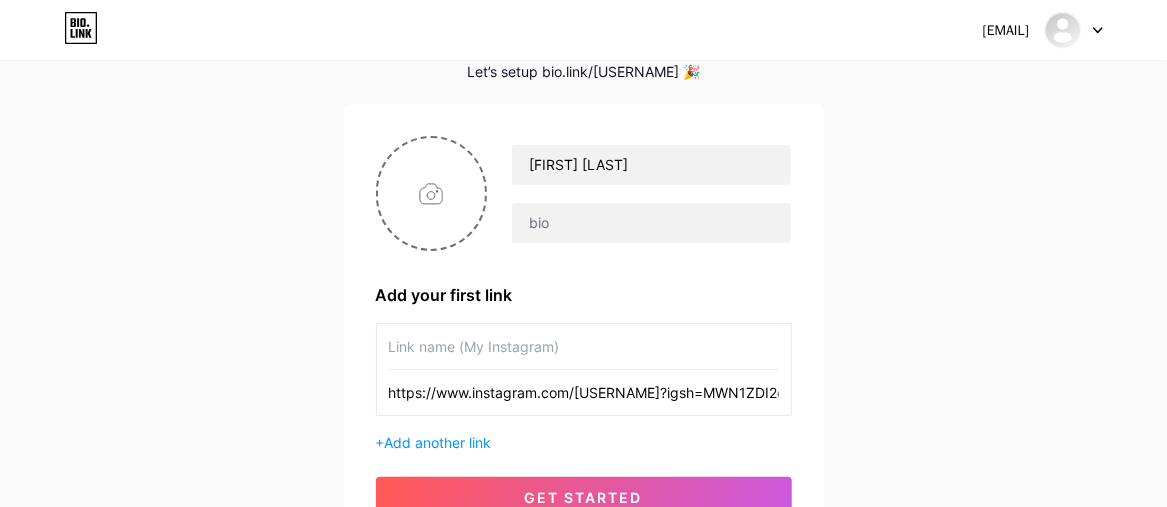 scroll, scrollTop: 0, scrollLeft: 104, axis: horizontal 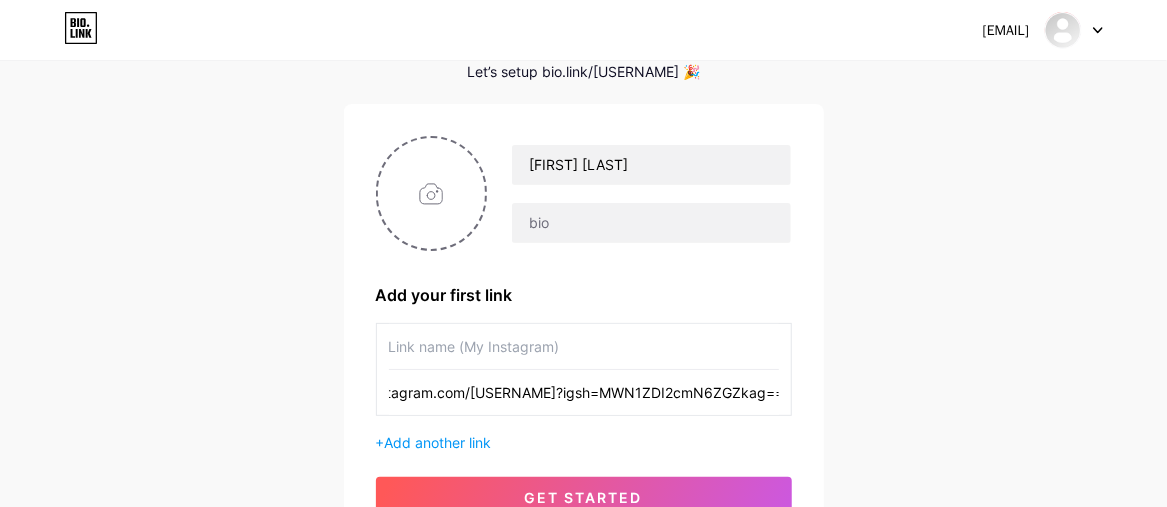 type on "https://www.instagram.com/[USERNAME]?igsh=MWN1ZDI2cmN6ZGZkag==" 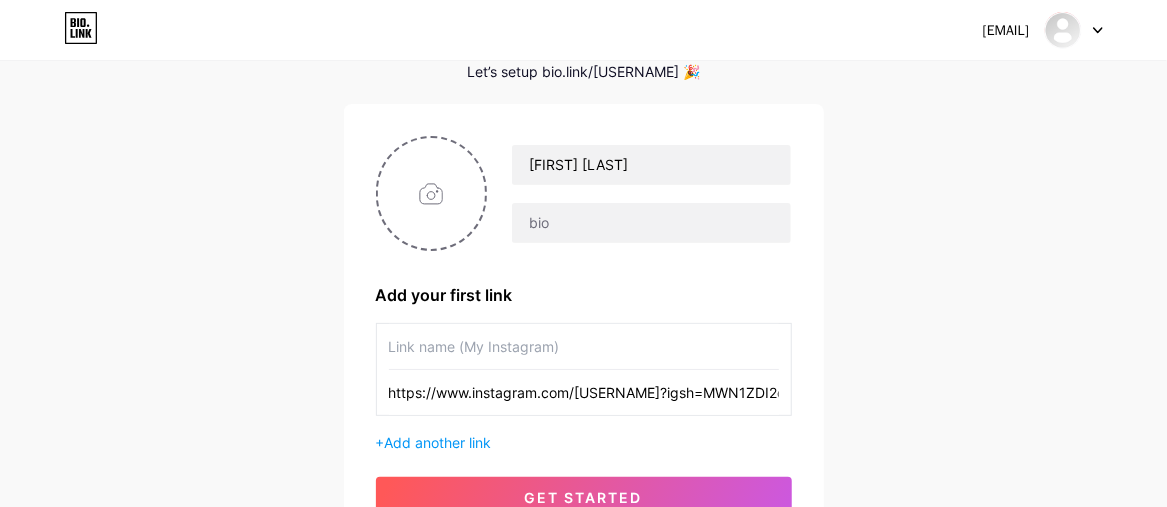 click at bounding box center (584, 346) 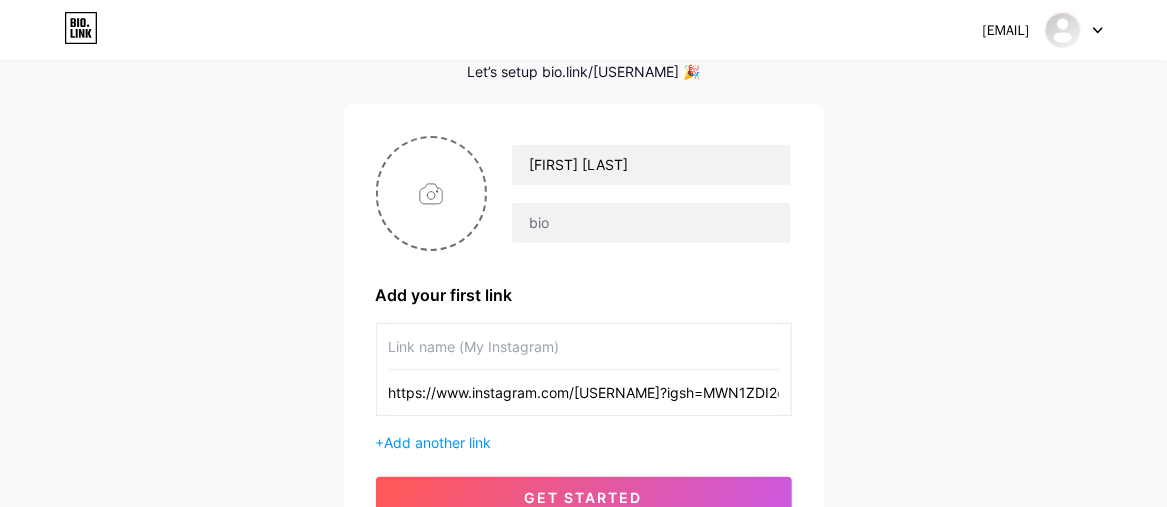paste on "https://www.instagram.com/[USERNAME]?igsh=MWN1ZDI2cmN6ZGZkag==" 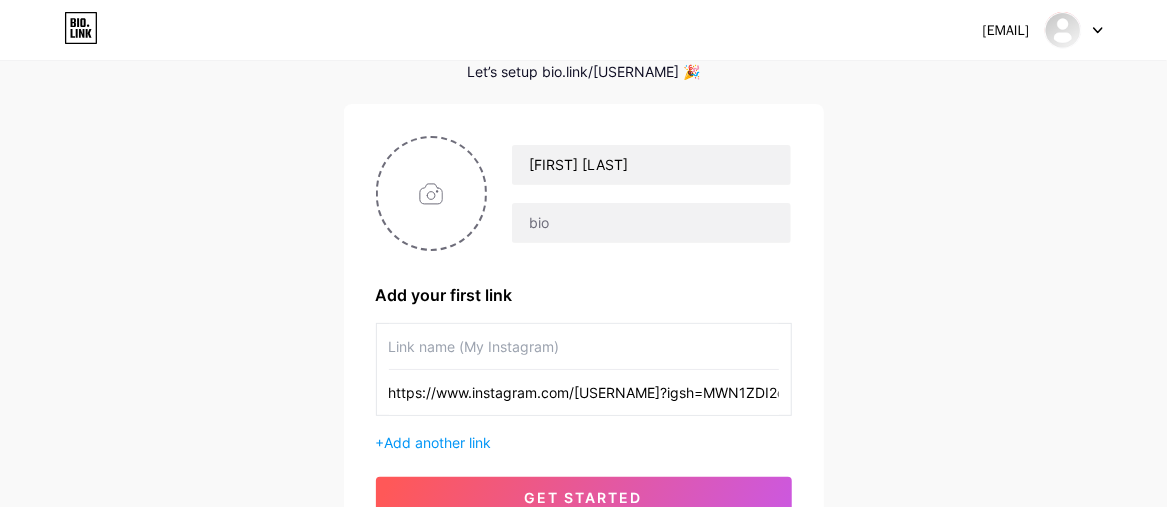 type on "https://www.instagram.com/[USERNAME]?igsh=MWN1ZDI2cmN6ZGZkag==" 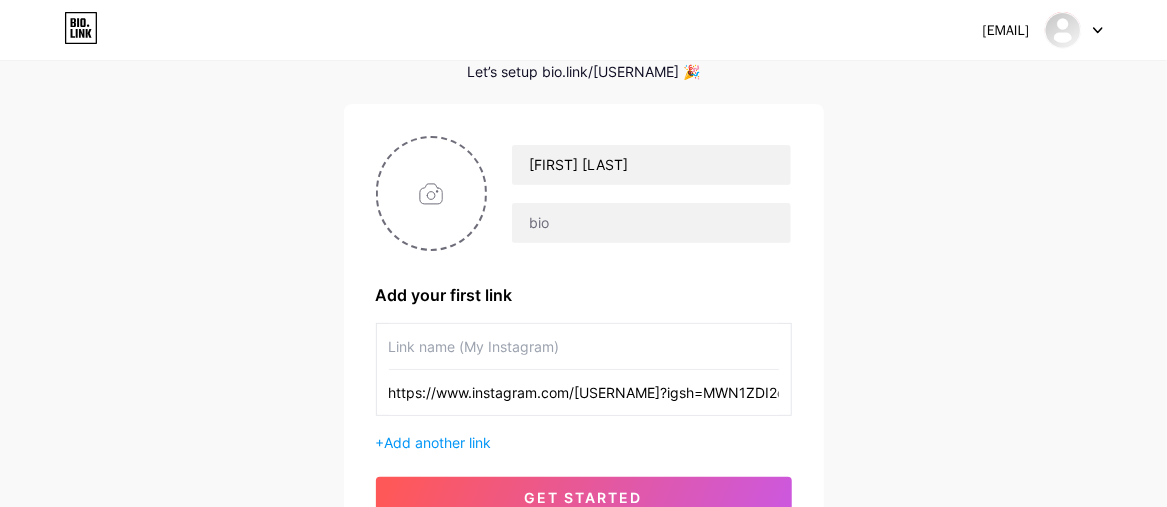 scroll, scrollTop: 0, scrollLeft: 0, axis: both 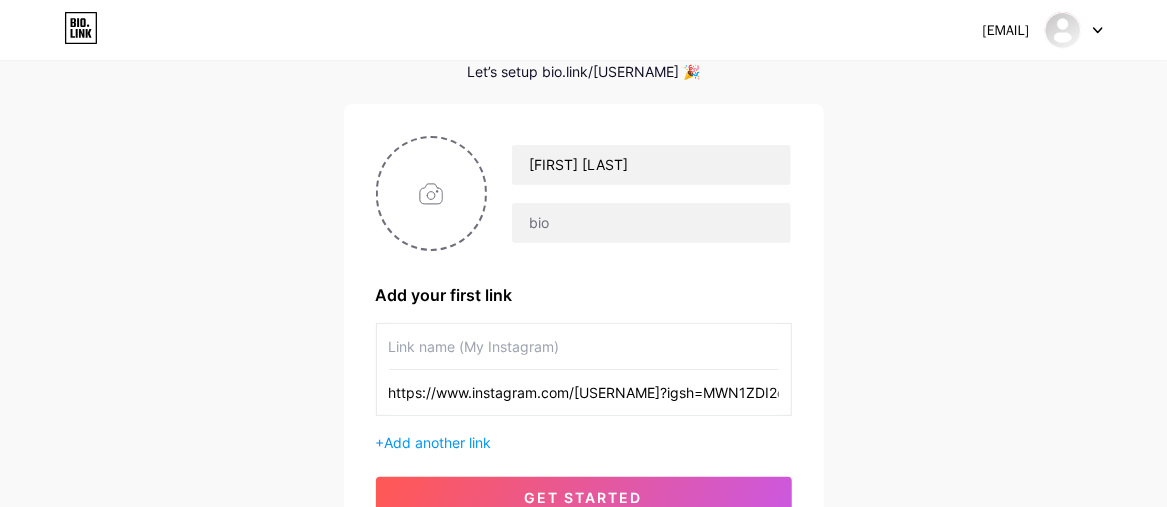 click on "https://www.instagram.com/[USERNAME]?igsh=MWN1ZDI2cmN6ZGZkag==" at bounding box center (584, 392) 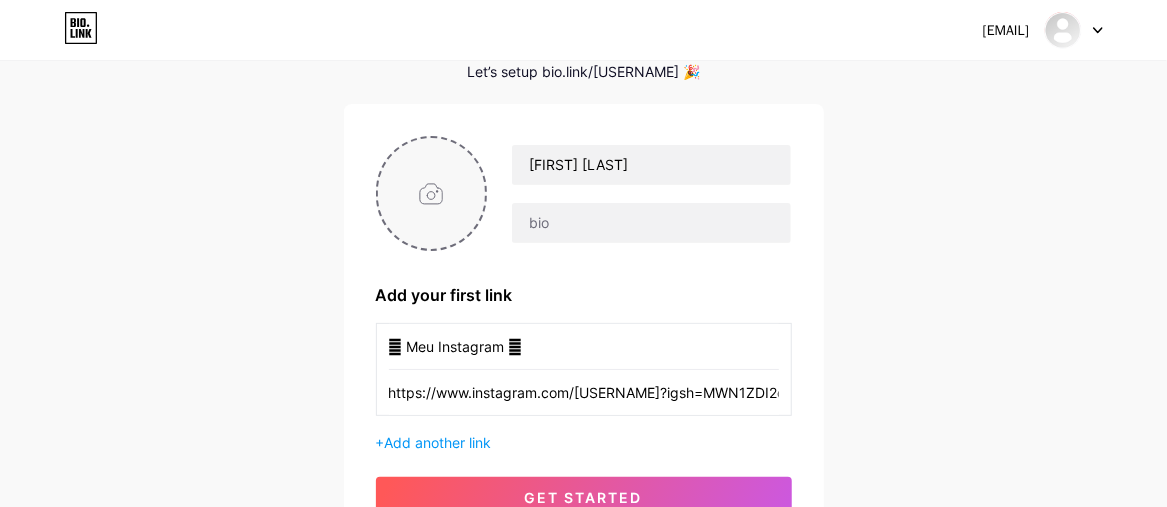 type on "🩷 Meu Instagram 🩷" 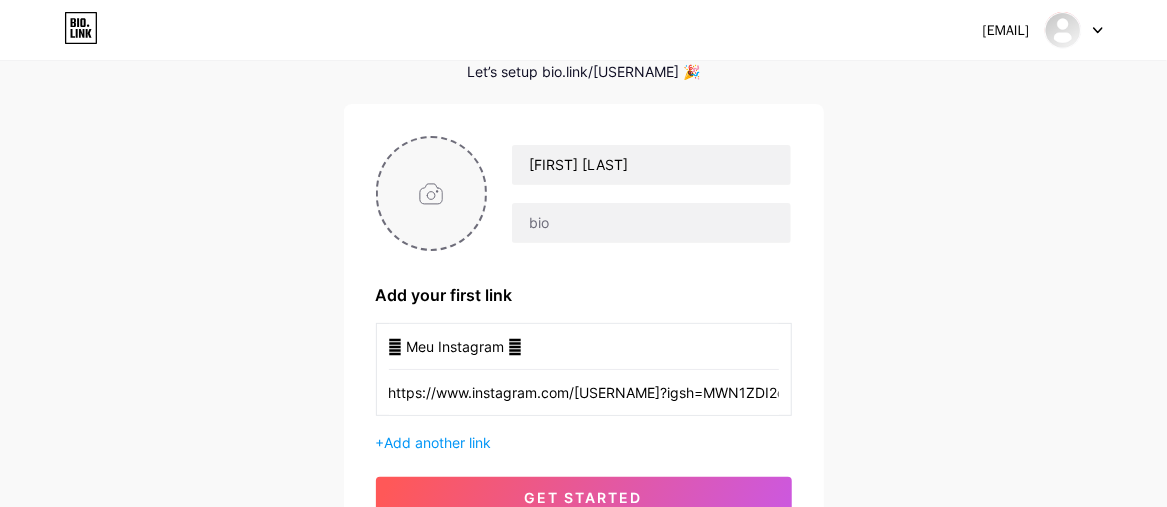 click at bounding box center [432, 193] 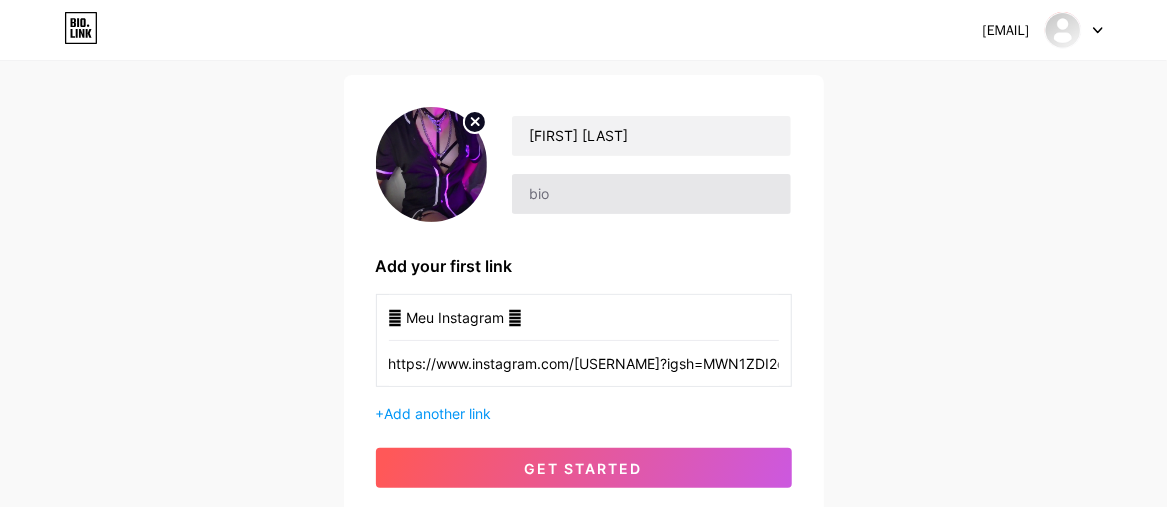 scroll, scrollTop: 100, scrollLeft: 0, axis: vertical 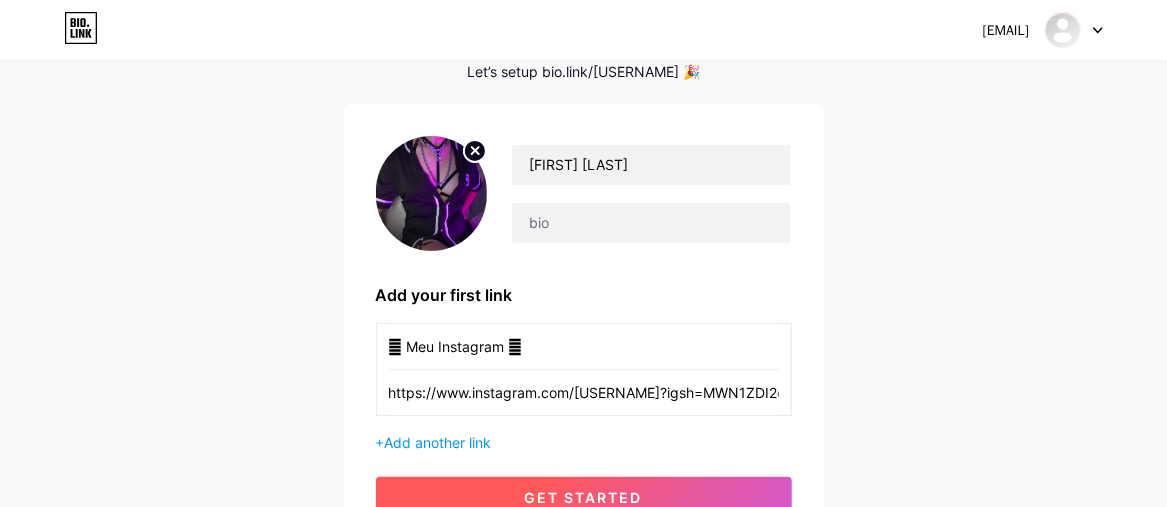 click on "get started" at bounding box center [584, 497] 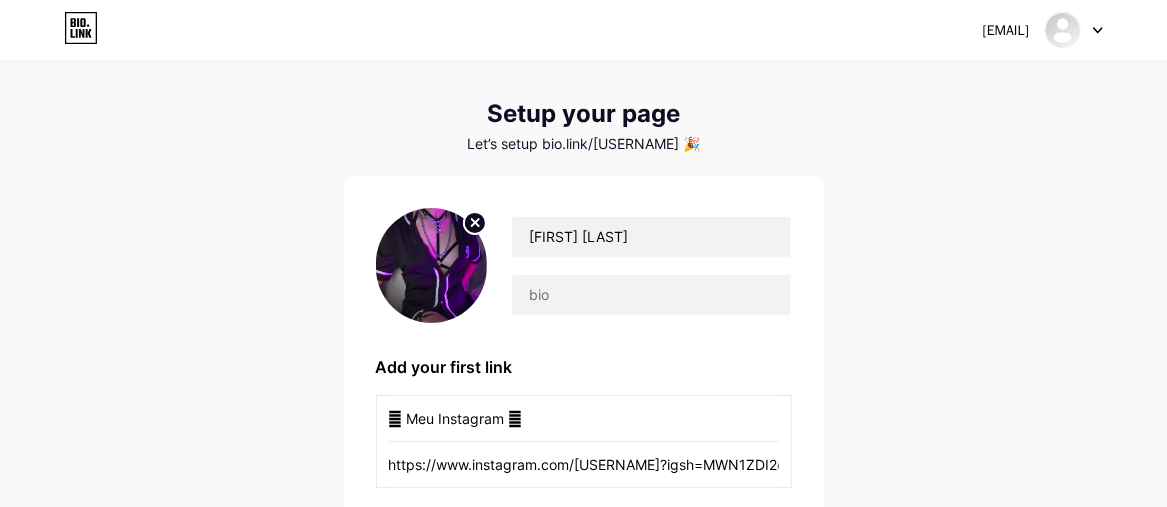 scroll, scrollTop: 0, scrollLeft: 0, axis: both 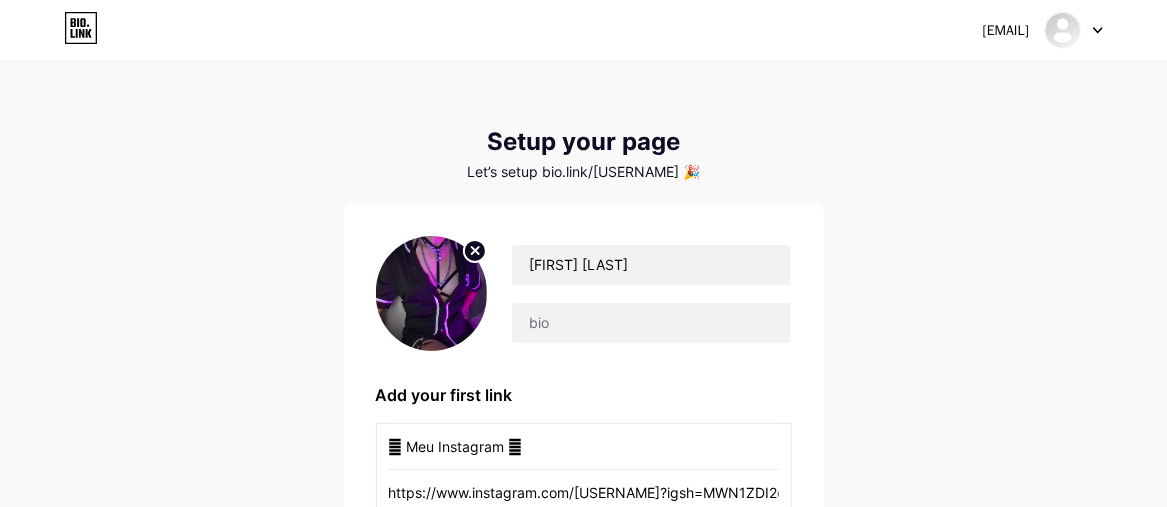 click on "Setup your page   Let’s setup bio.link/[USERNAME] 🎉               [FIRST] [LAST]         Add your first link   🩷 Meu Instagram 🩷   https://www.instagram.com/[USERNAME]?igsh=MWN1ZDI2cmN6ZGZkag==
+  Add another link     get started" at bounding box center (584, 388) 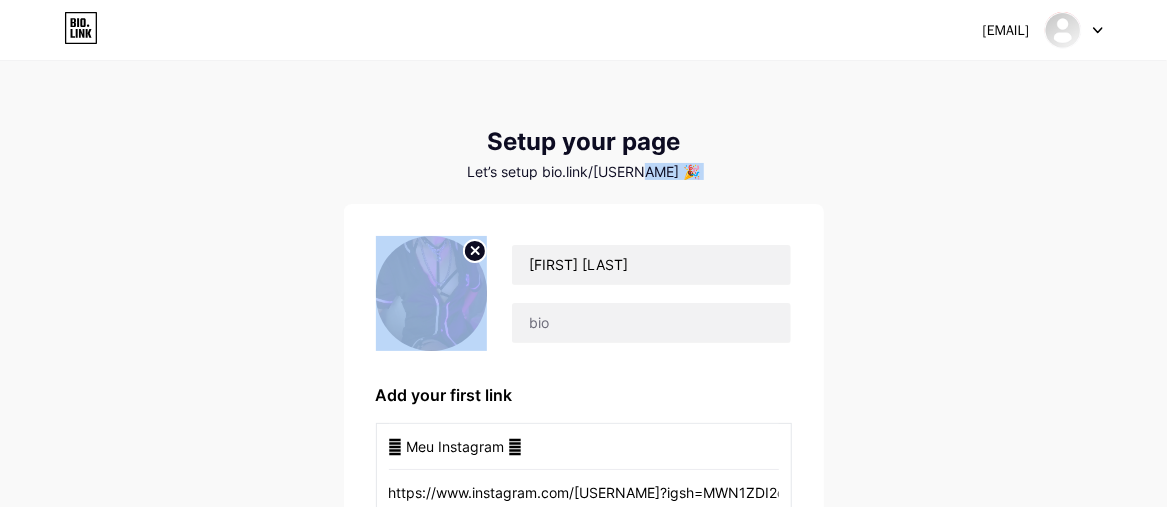 drag, startPoint x: 646, startPoint y: 174, endPoint x: 550, endPoint y: 183, distance: 96.42095 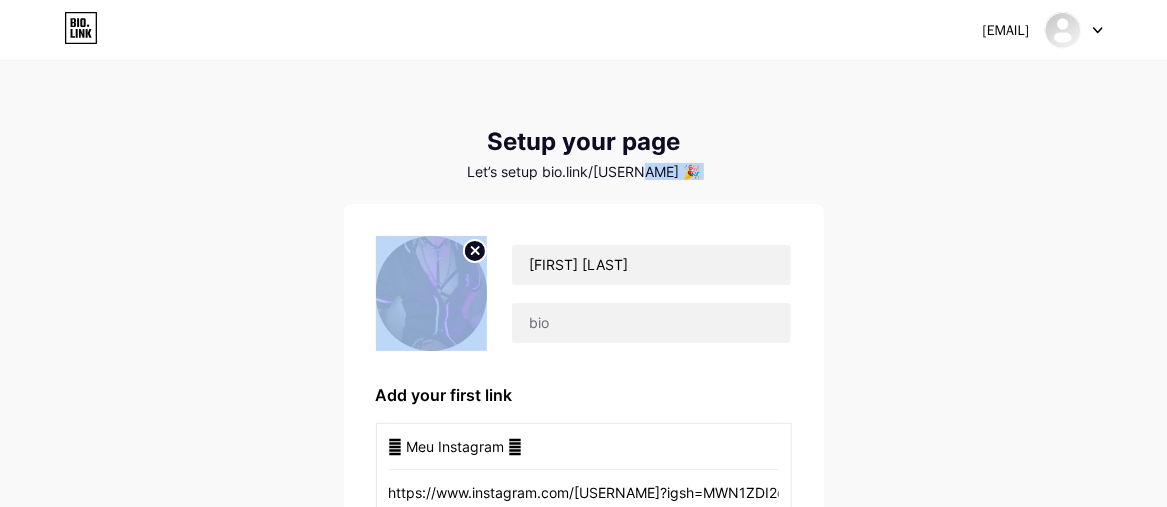 click on "Setup your page   Let’s setup bio.link/[USERNAME] 🎉               [FIRST] [LAST]         Add your first link   🩷 Meu Instagram 🩷   https://www.instagram.com/[USERNAME]?igsh=MWN1ZDI2cmN6ZGZkag==
+  Add another link     get started" at bounding box center (584, 388) 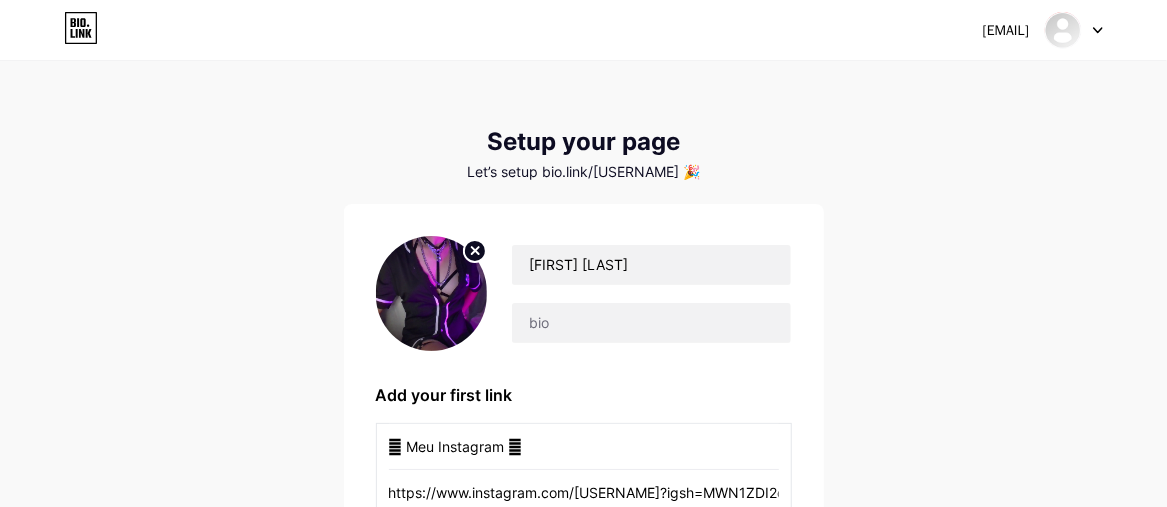 click on "Let’s setup bio.link/[USERNAME] 🎉" at bounding box center [584, 172] 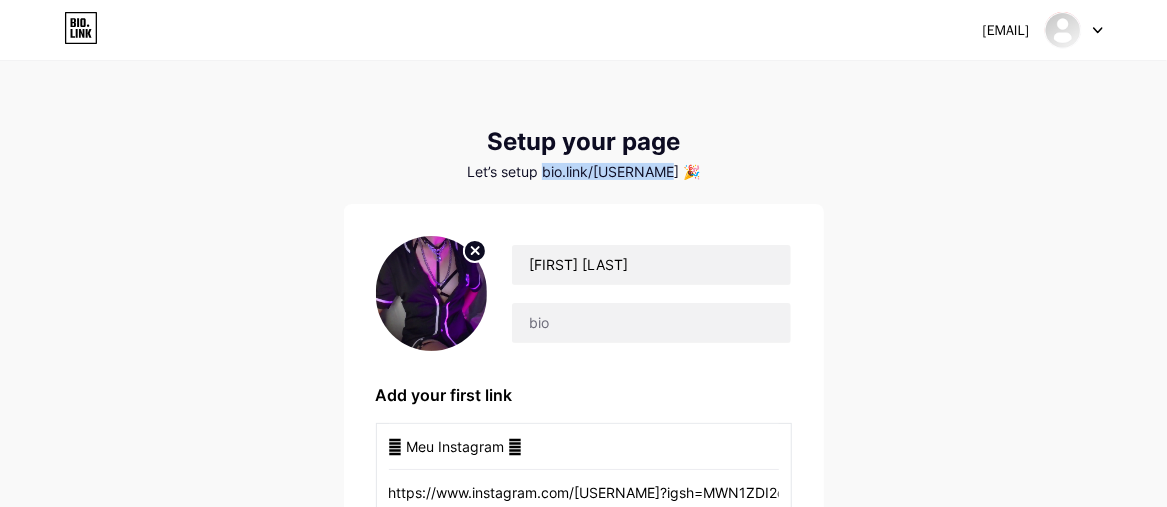 drag, startPoint x: 554, startPoint y: 175, endPoint x: 665, endPoint y: 176, distance: 111.0045 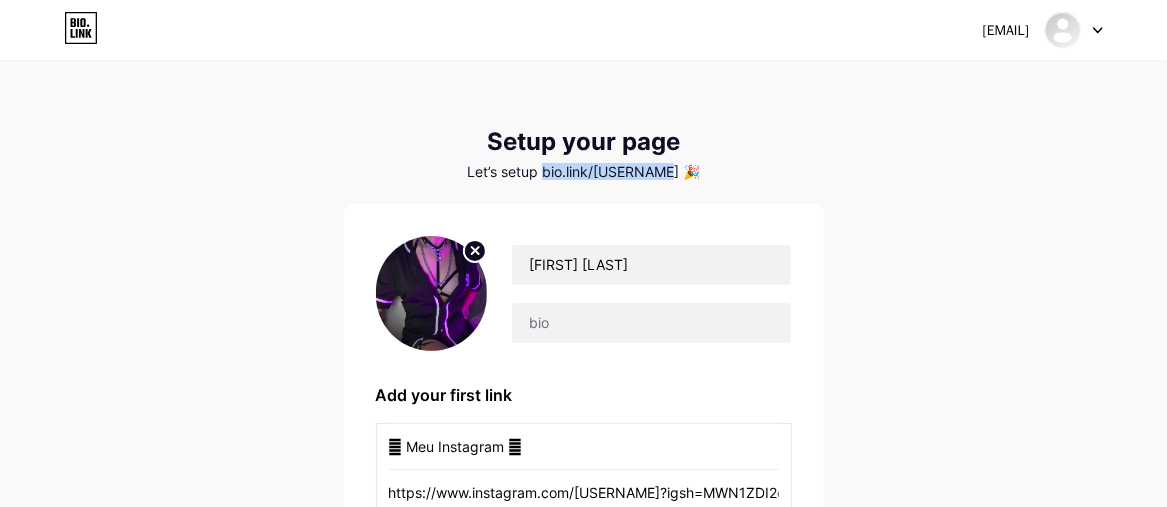click on "Let’s setup bio.link/[USERNAME] 🎉" at bounding box center [584, 172] 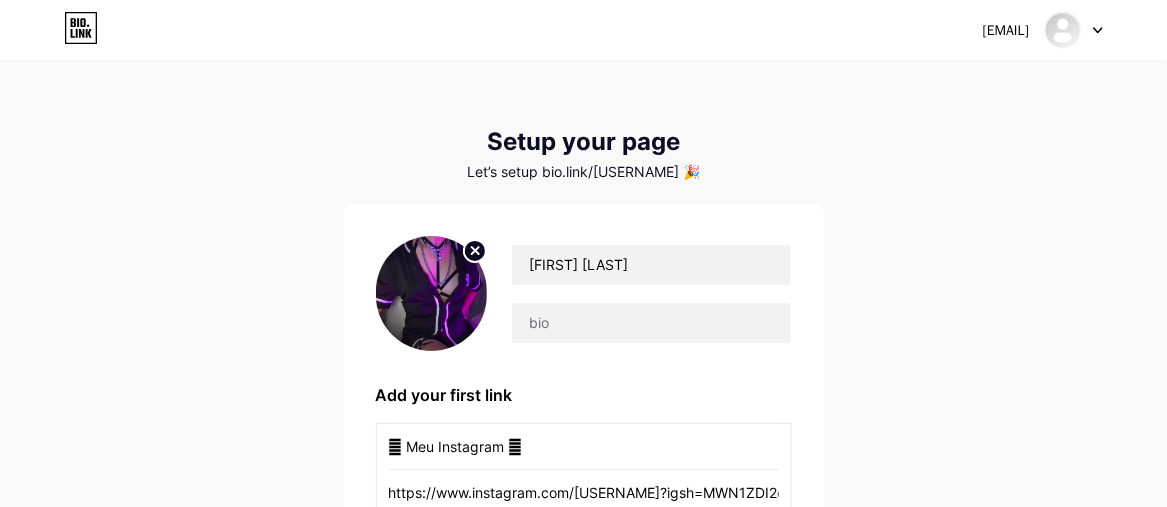 click on "Let’s setup bio.link/[USERNAME] 🎉" at bounding box center [584, 172] 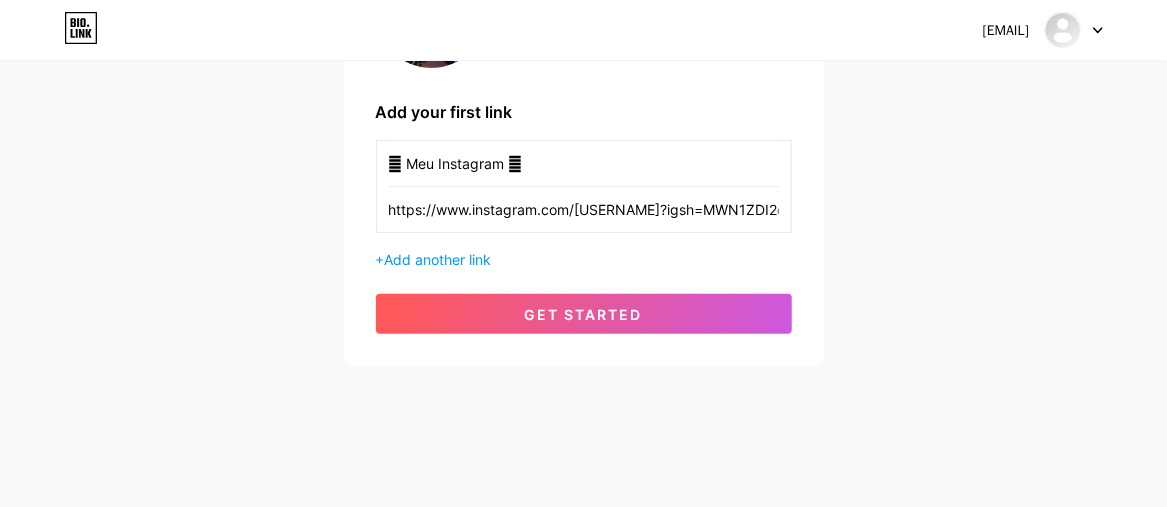 scroll, scrollTop: 284, scrollLeft: 0, axis: vertical 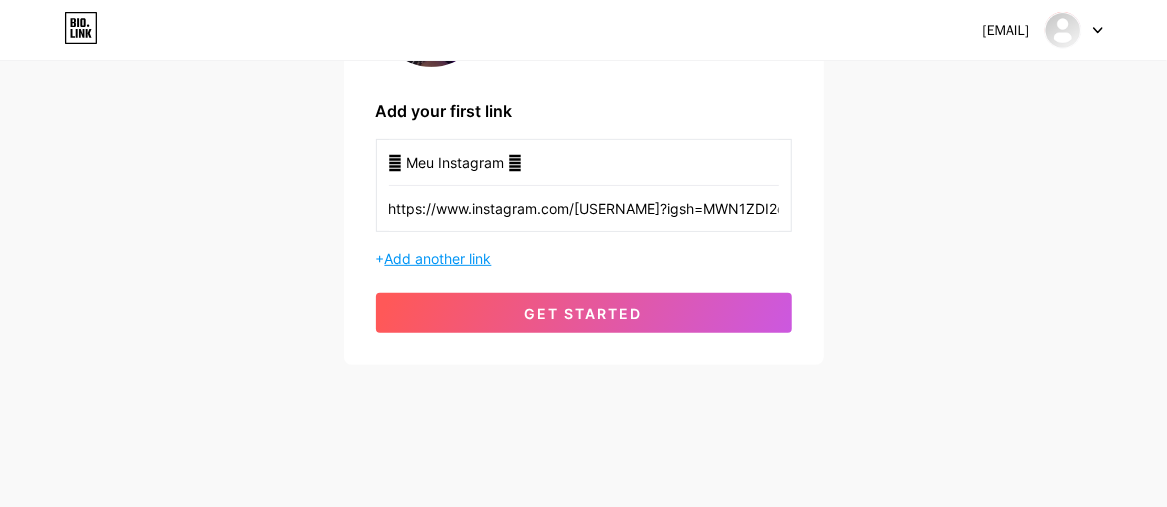 click on "Add another link" at bounding box center (438, 258) 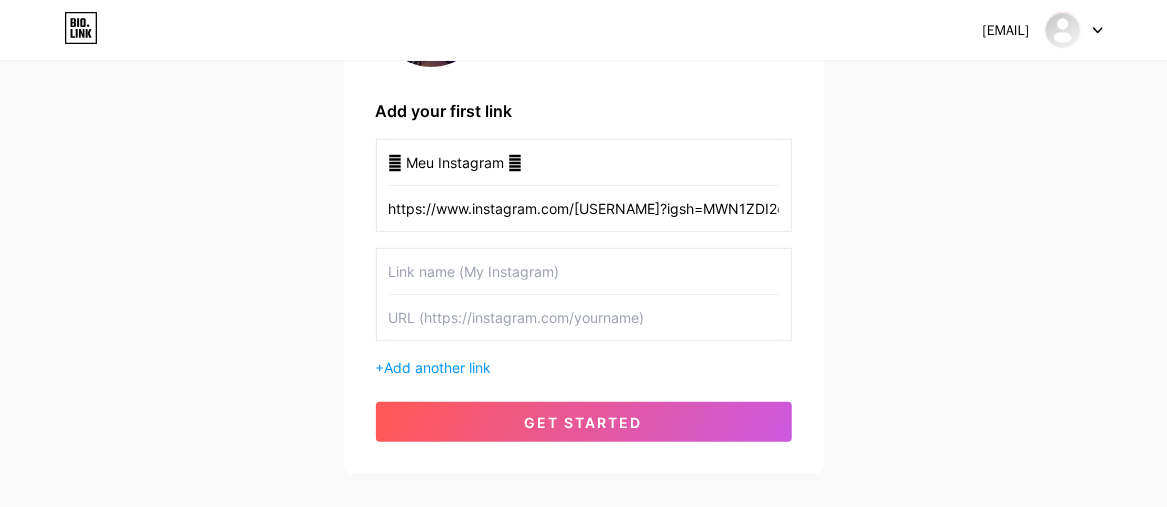 click at bounding box center [584, 317] 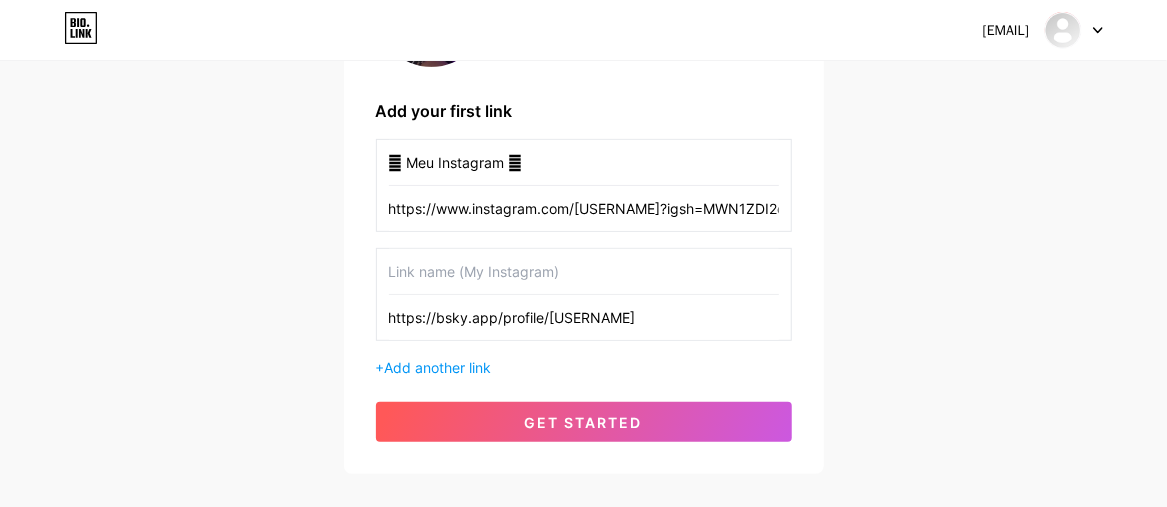 type on "https://bsky.app/profile/[USERNAME]" 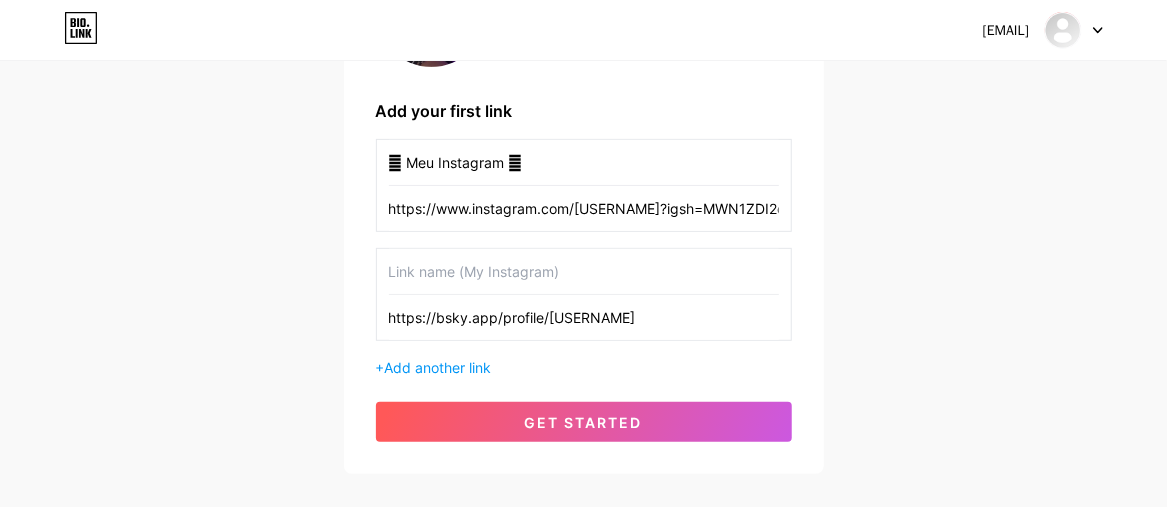 click at bounding box center [584, 271] 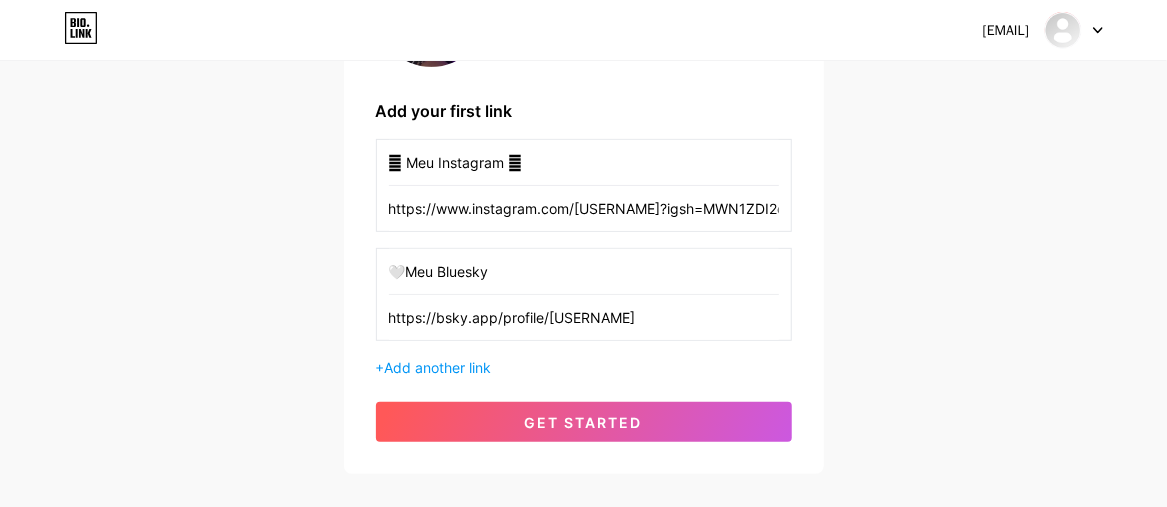 paste on "🤍" 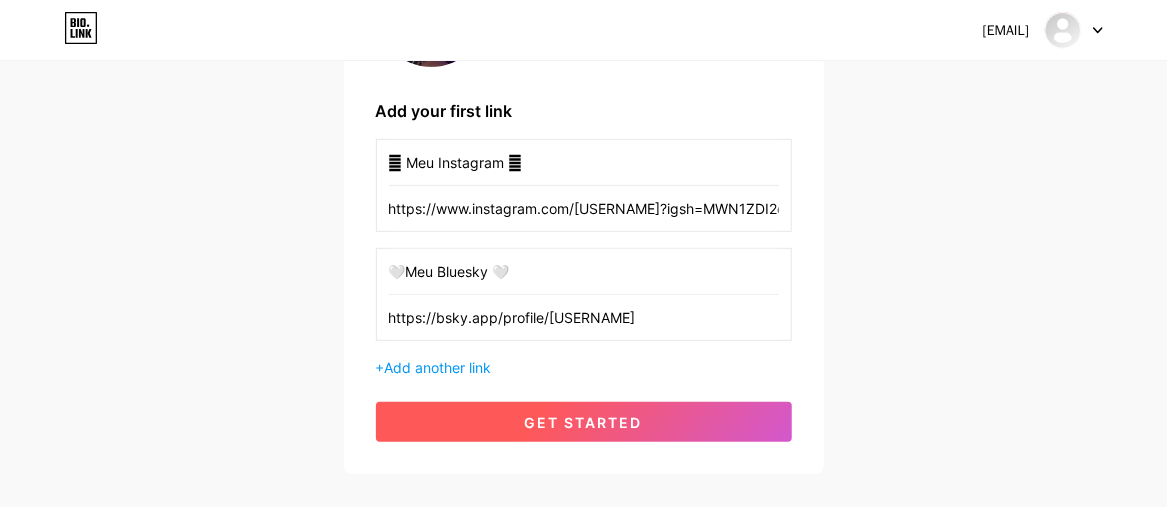 type on "🤍Meu Bluesky 🤍" 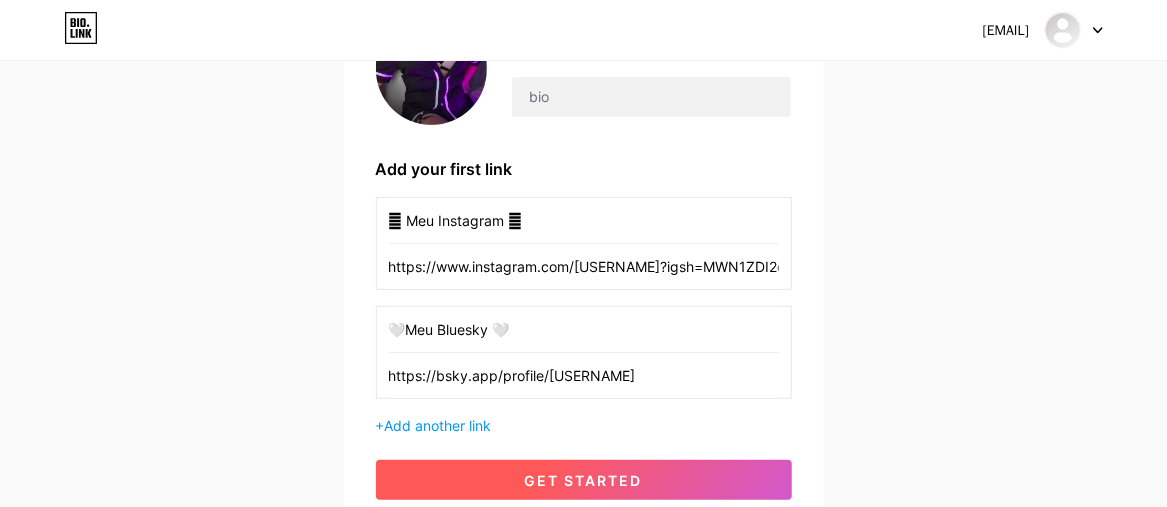 scroll, scrollTop: 0, scrollLeft: 0, axis: both 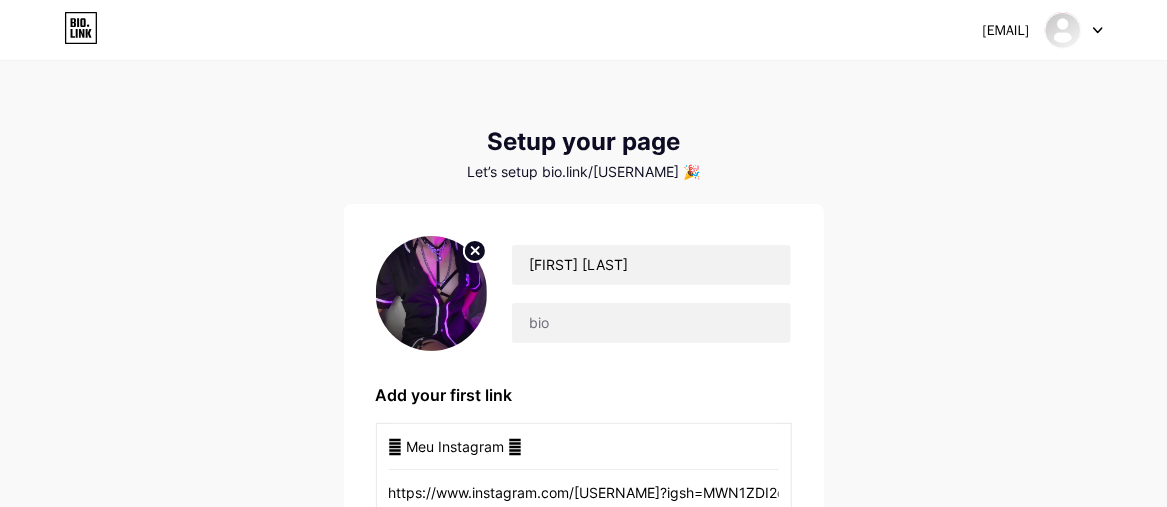 click on "Setup your page" at bounding box center (584, 142) 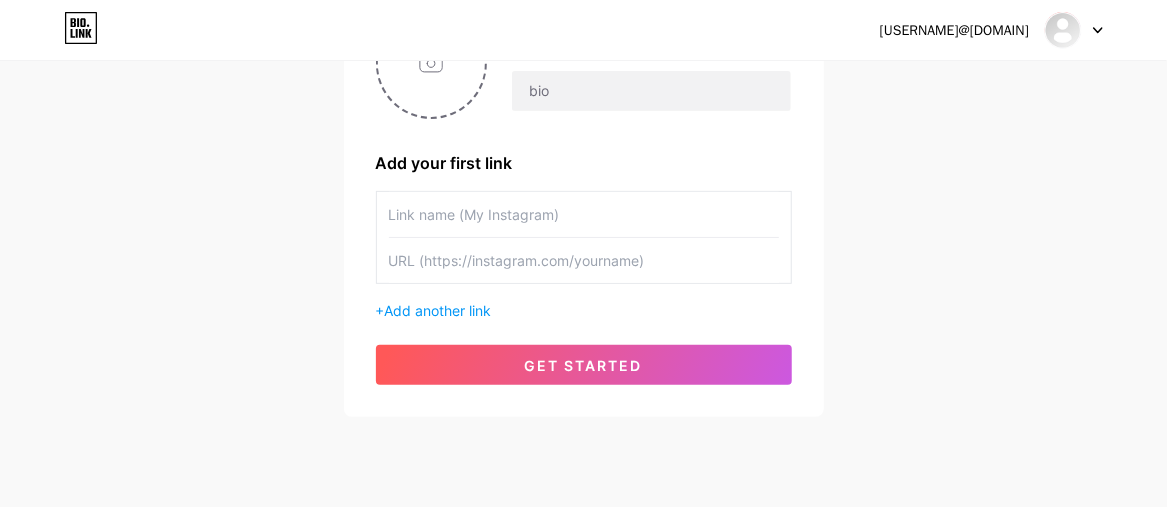scroll, scrollTop: 284, scrollLeft: 0, axis: vertical 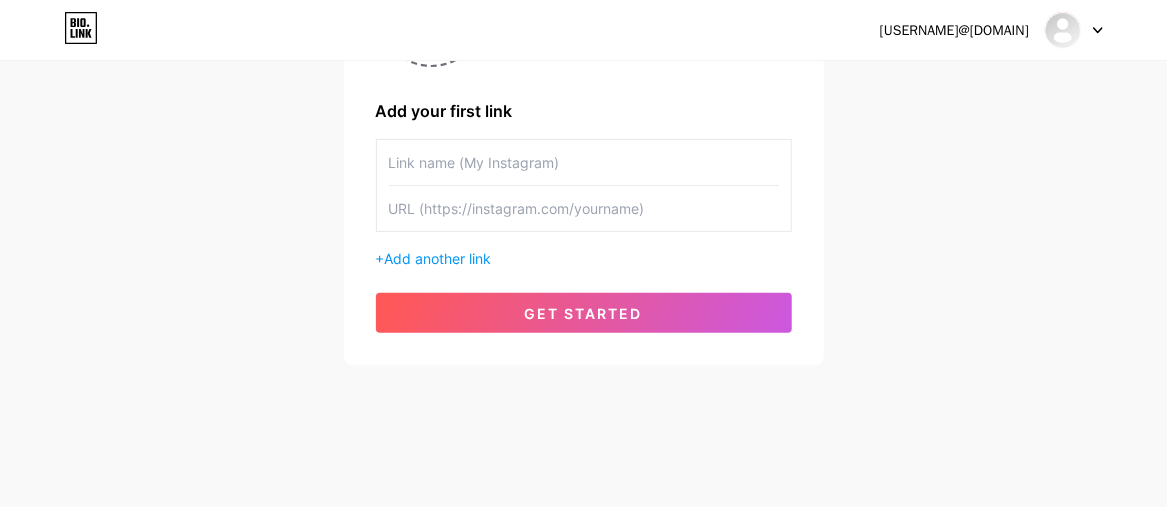 click at bounding box center (1074, 30) 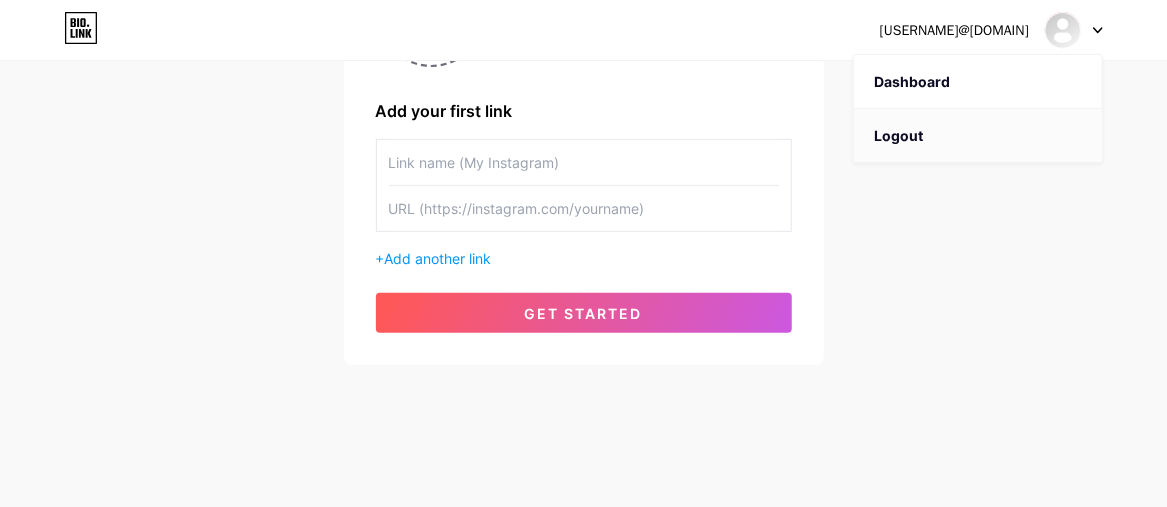 click on "Logout" at bounding box center (978, 136) 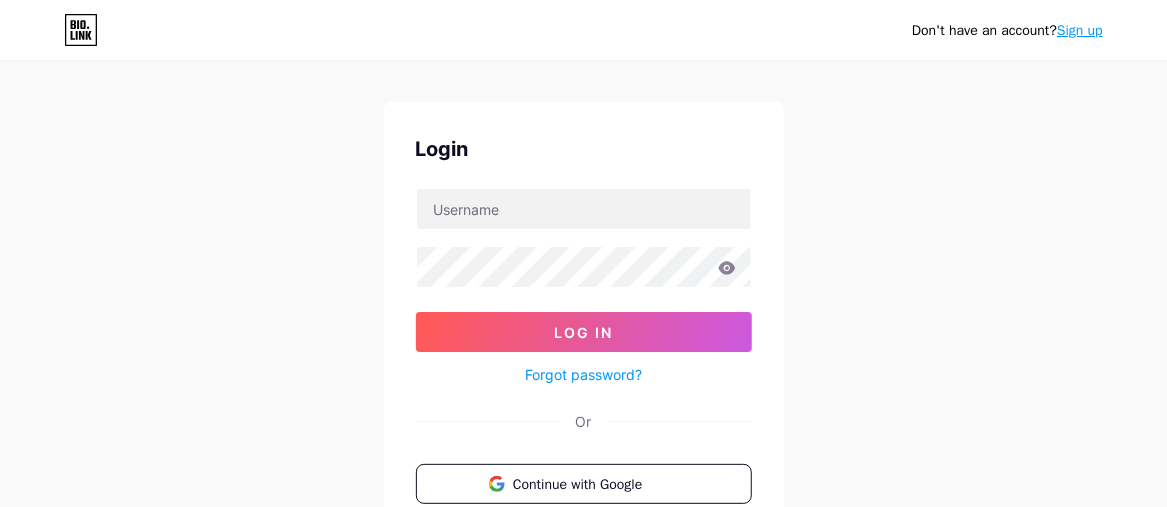 scroll, scrollTop: 0, scrollLeft: 0, axis: both 